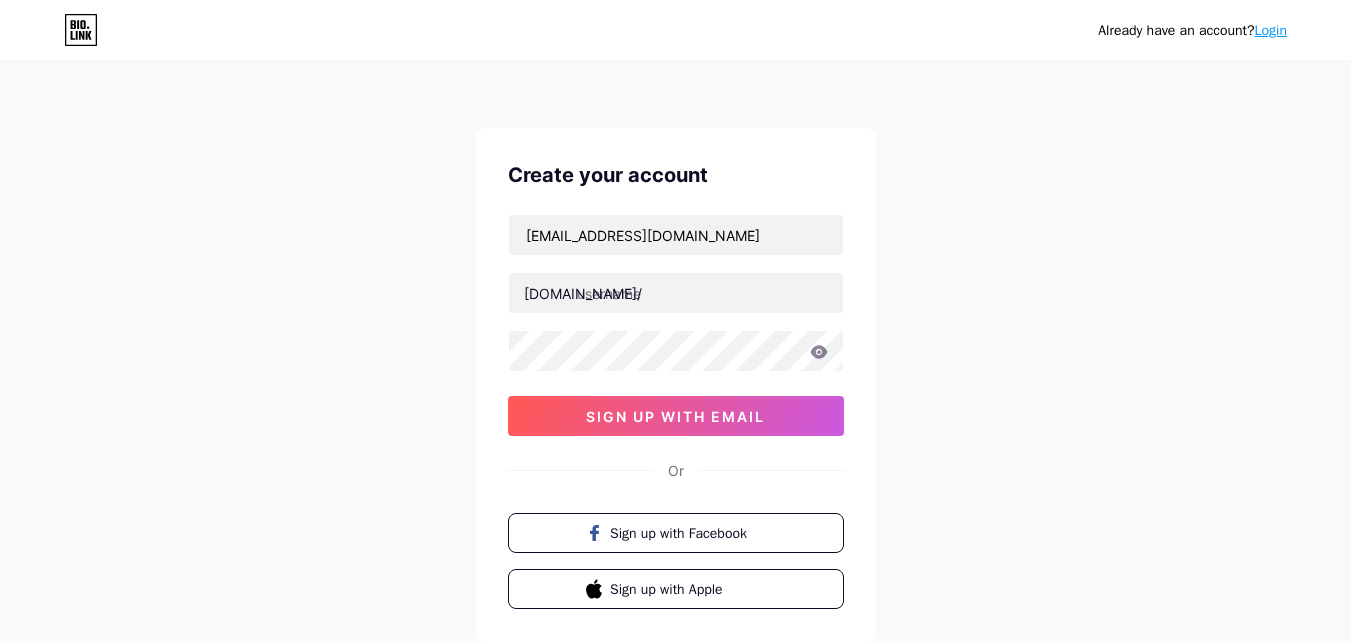 scroll, scrollTop: 0, scrollLeft: 0, axis: both 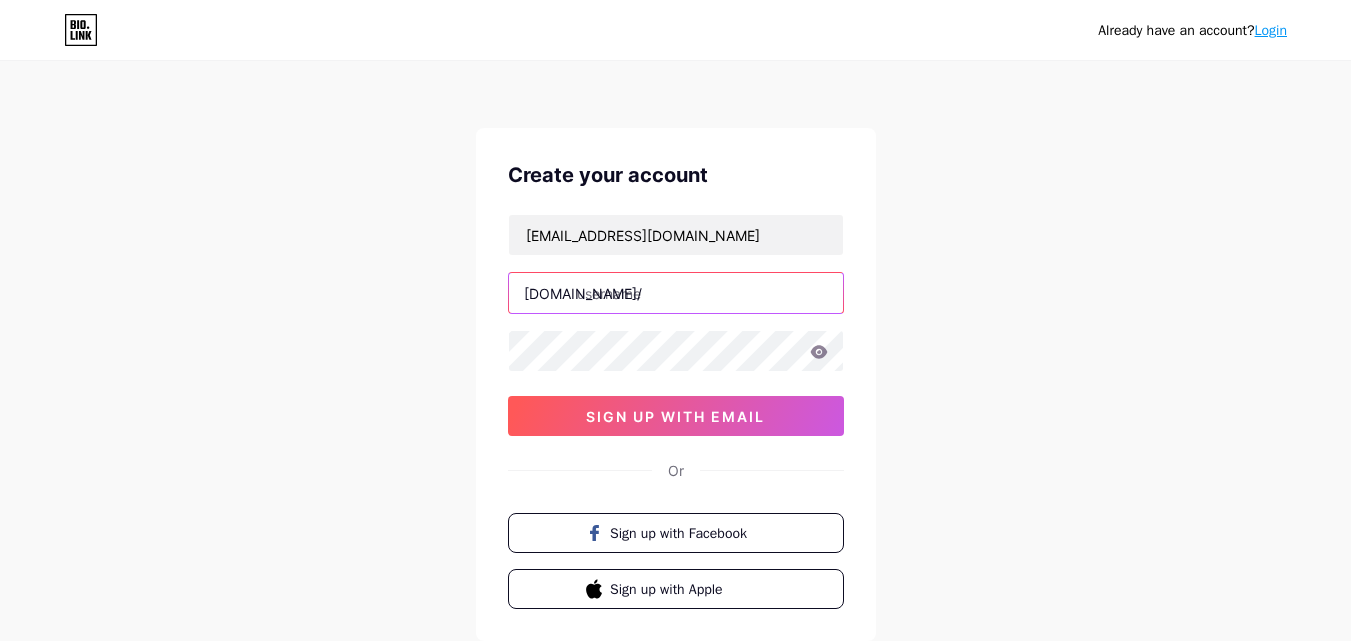 click at bounding box center (676, 293) 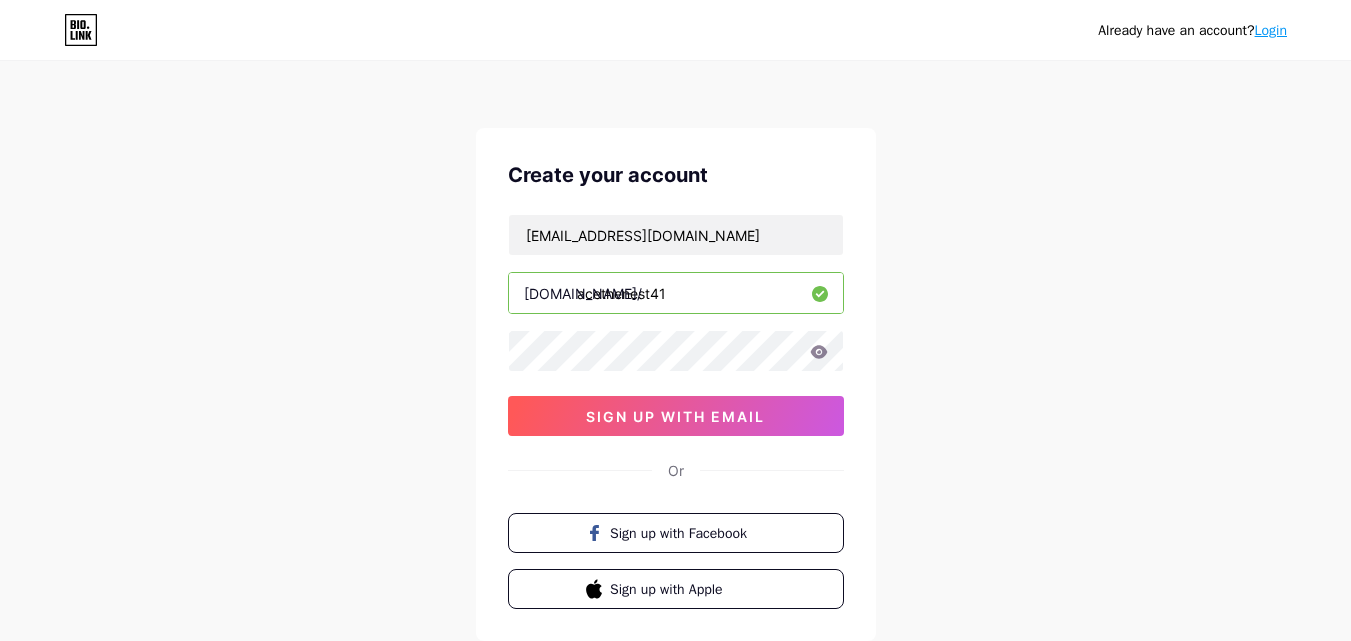 type on "acethenest41" 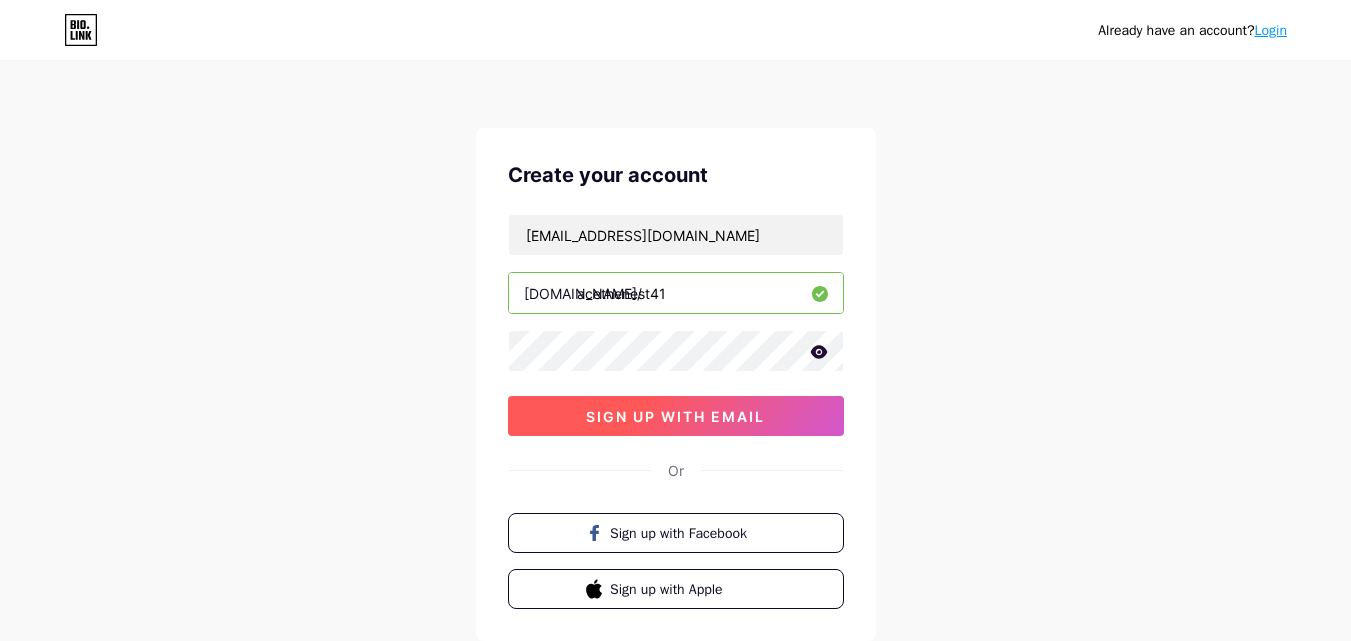 click on "sign up with email" at bounding box center [676, 416] 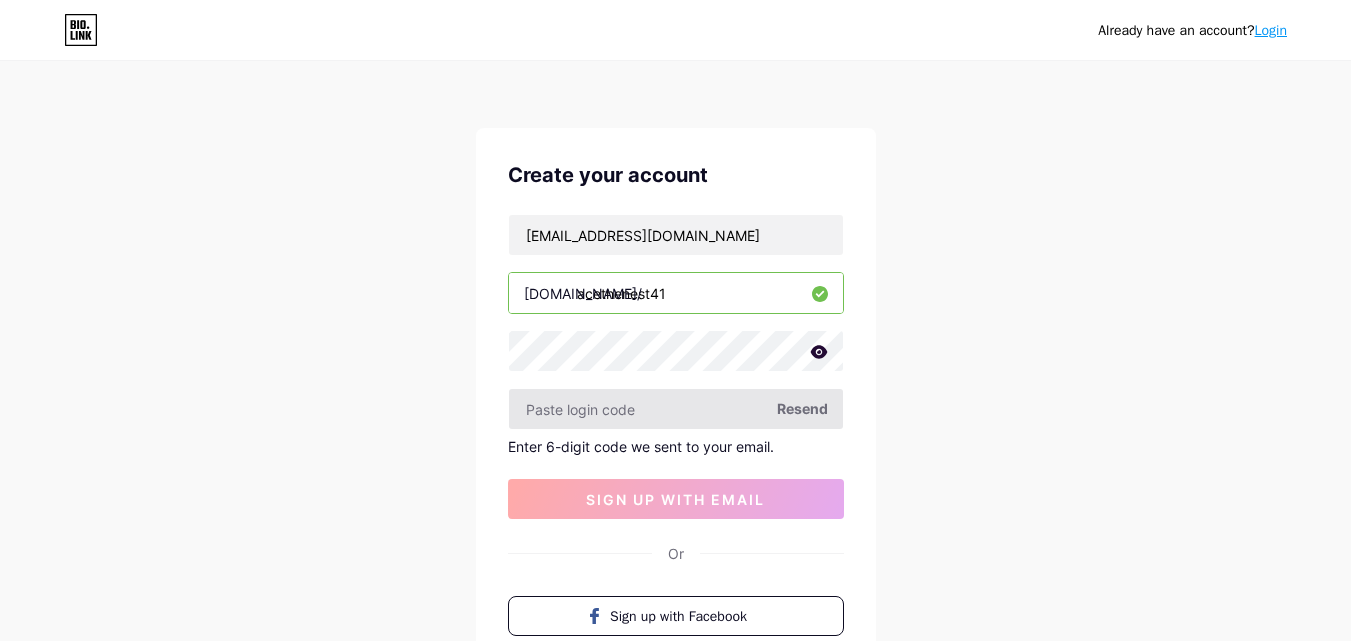 click at bounding box center [676, 409] 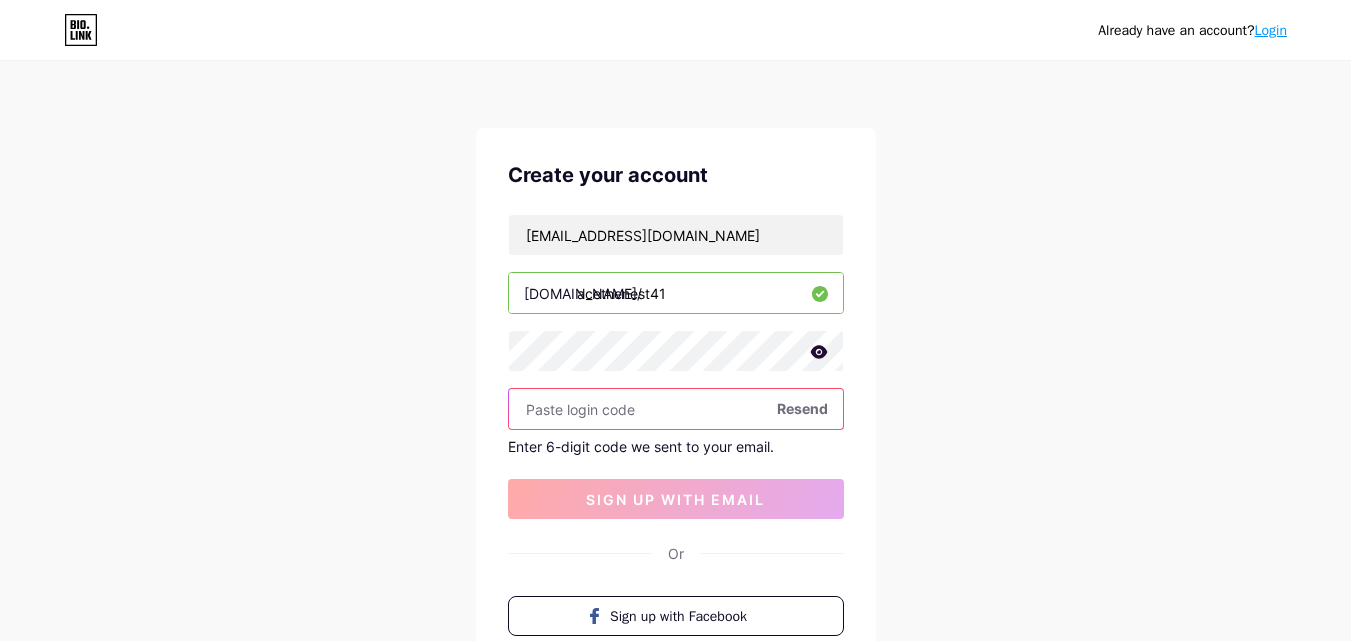 paste on "120485" 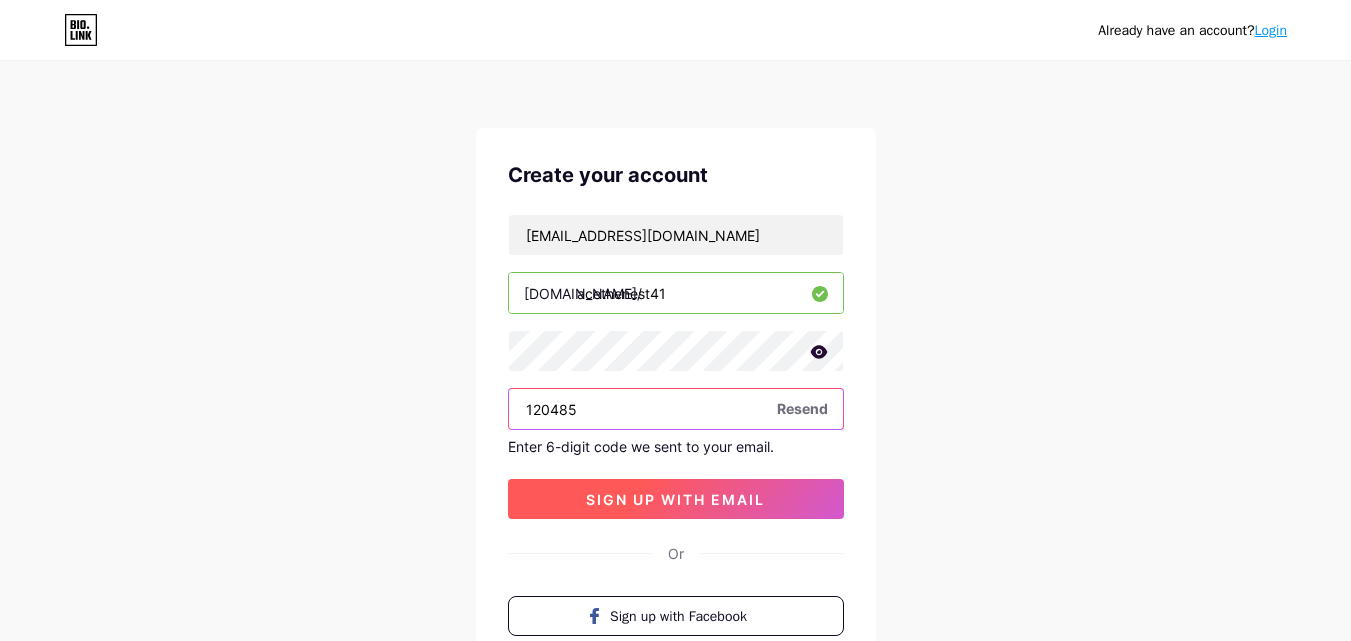 type on "120485" 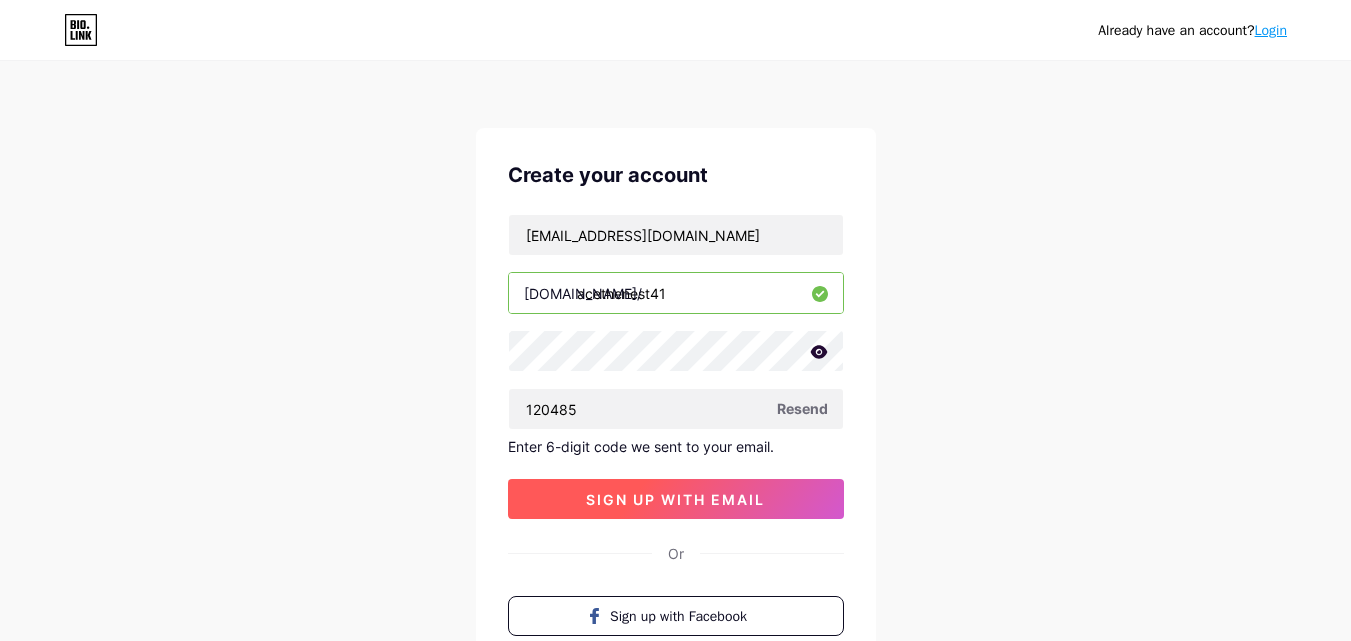 click on "sign up with email" at bounding box center [675, 499] 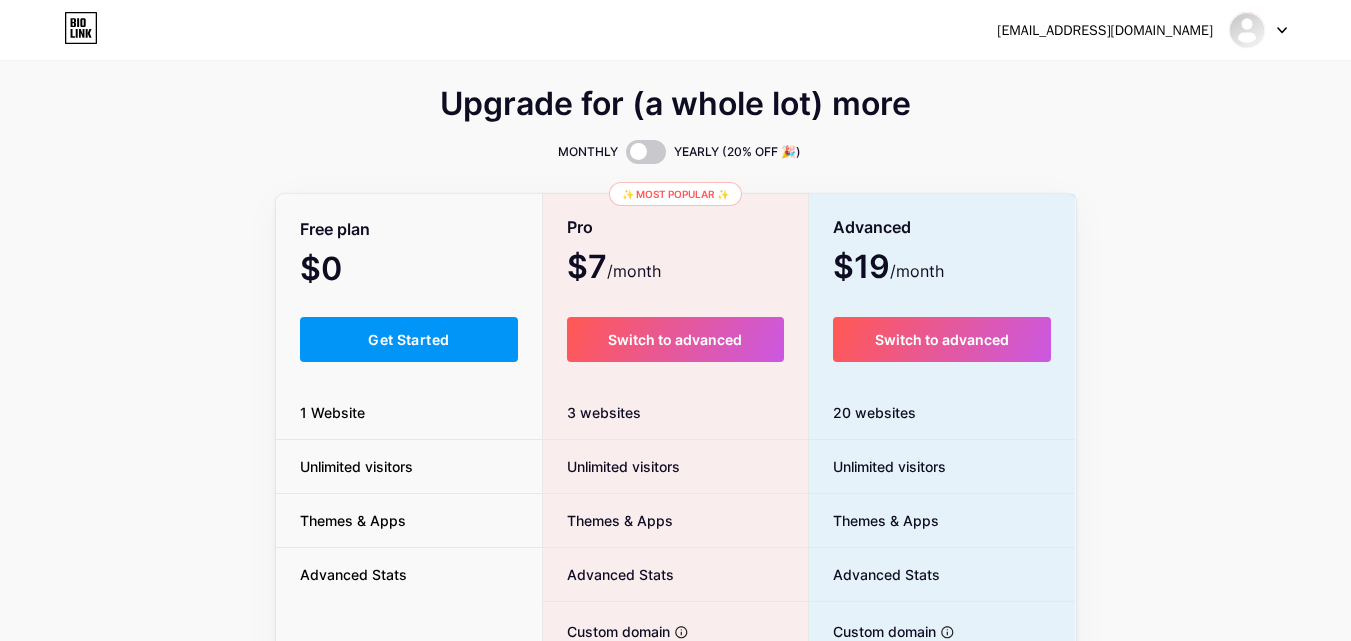 scroll, scrollTop: 100, scrollLeft: 0, axis: vertical 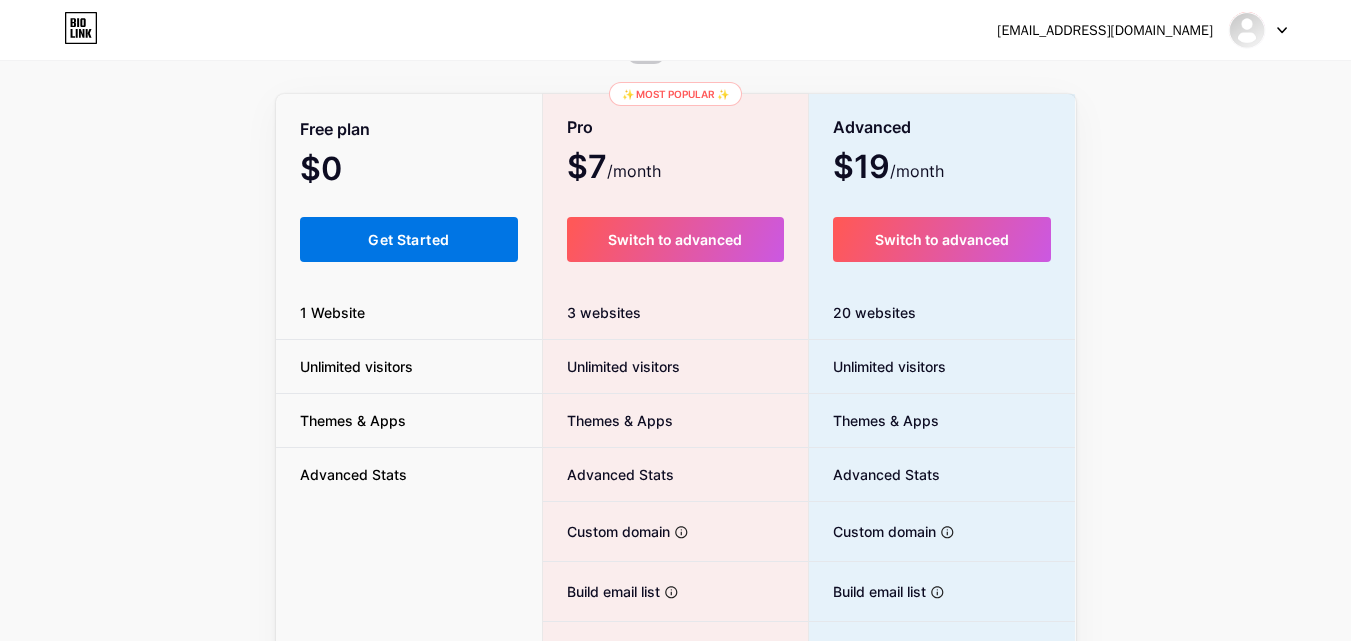 click on "Get Started" at bounding box center [409, 239] 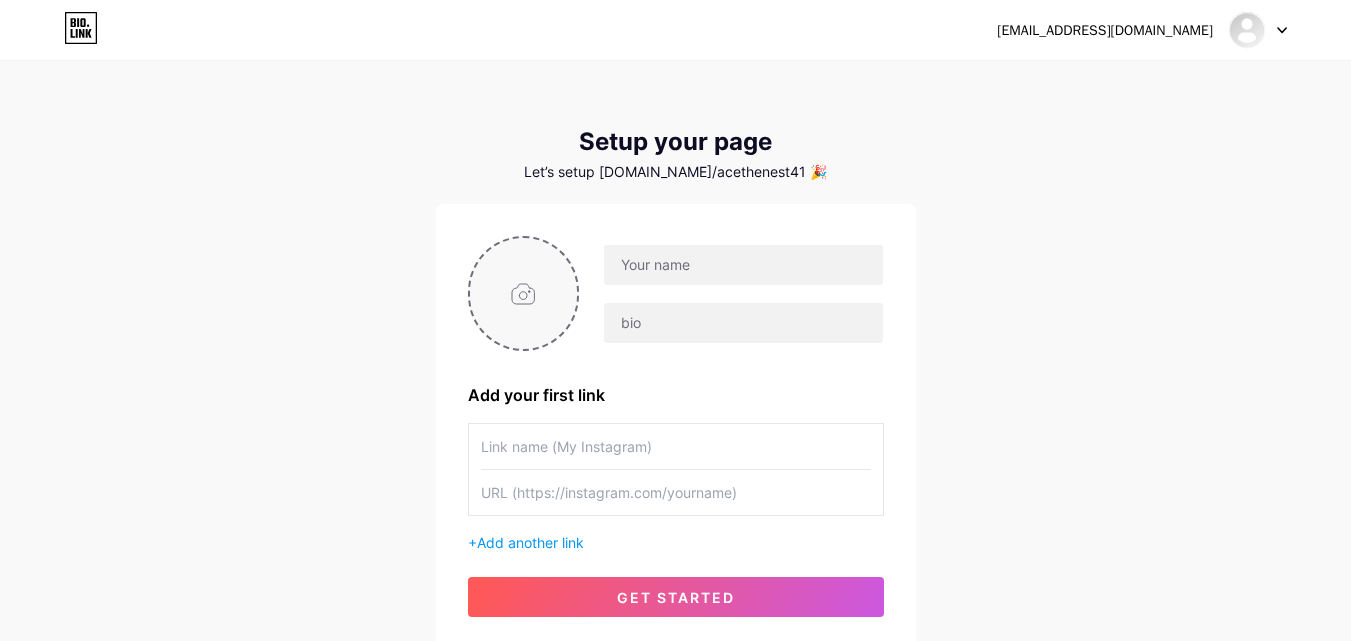 click at bounding box center [524, 293] 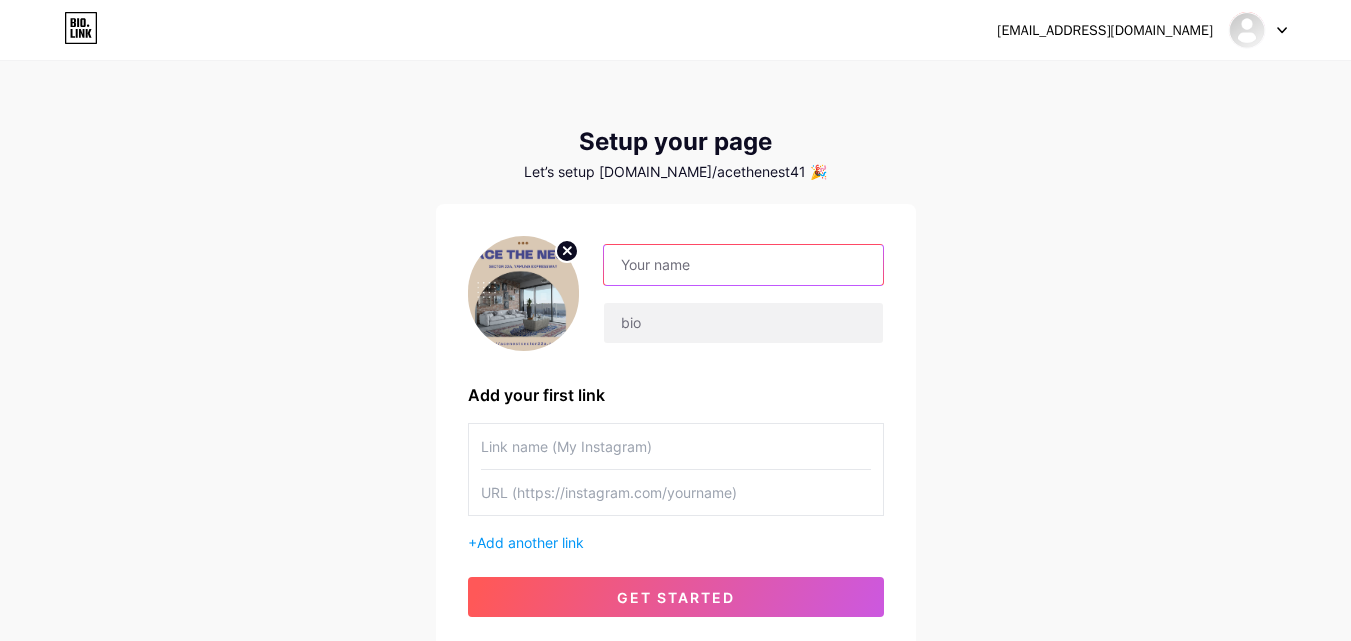 click at bounding box center [743, 265] 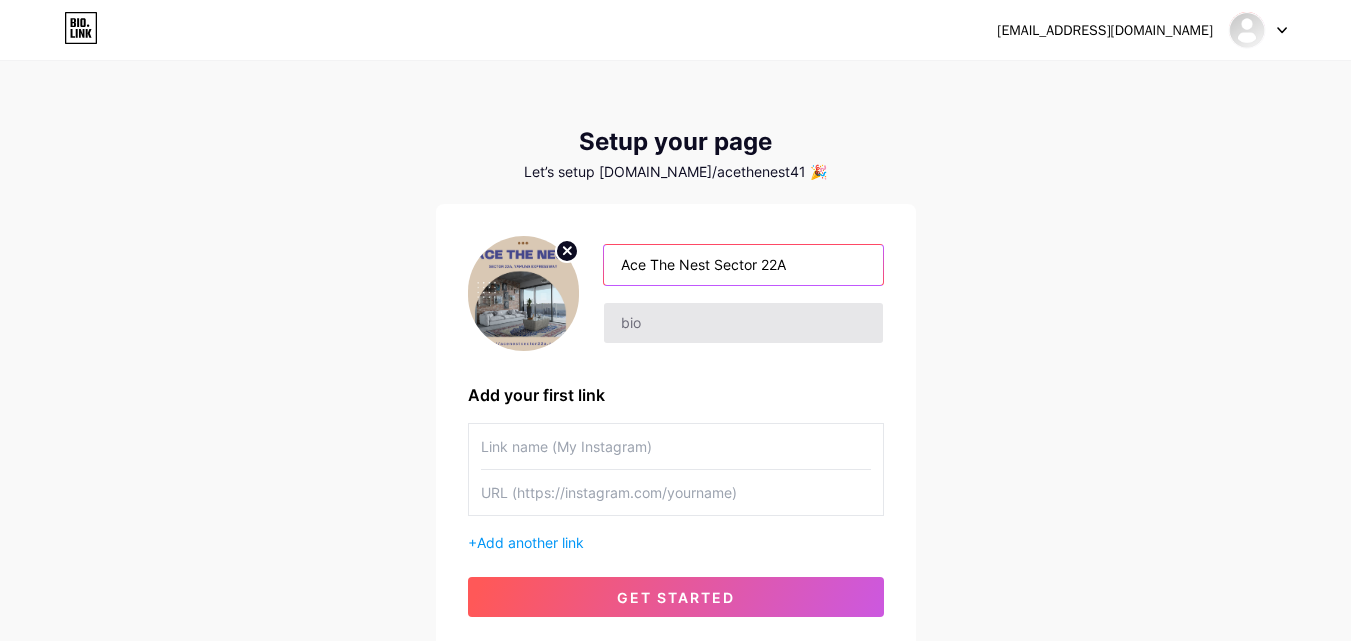type on "Ace The Nest Sector 22A" 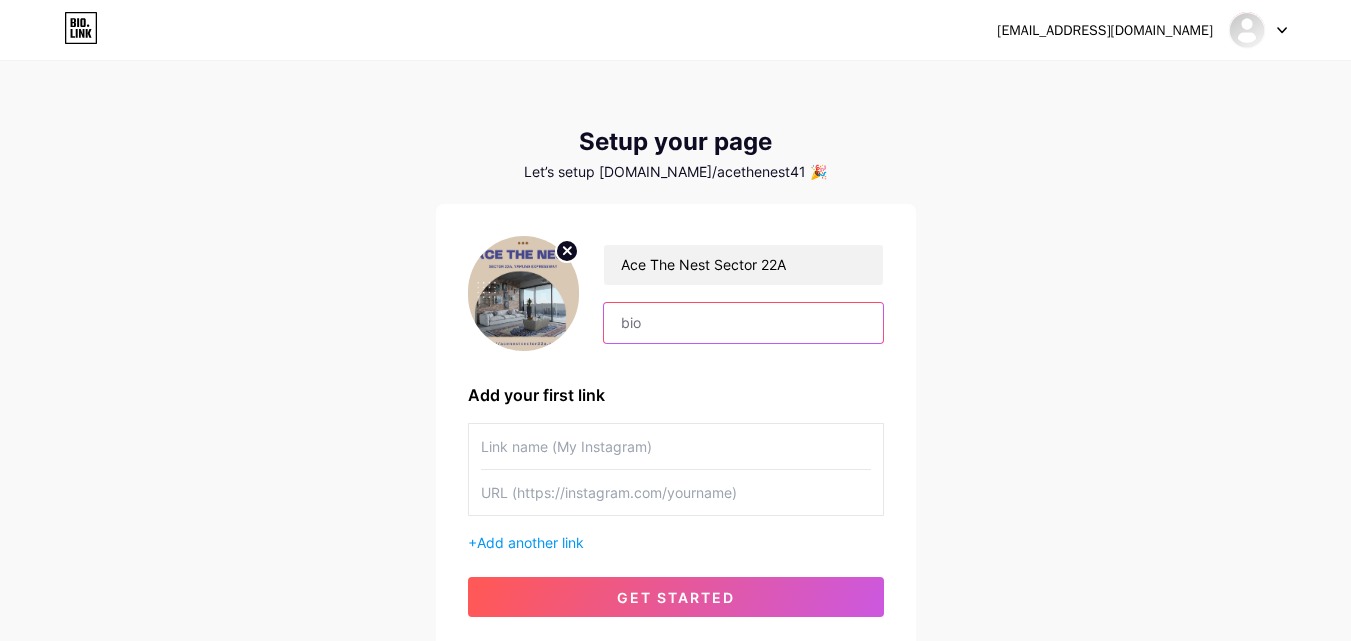 click at bounding box center (743, 323) 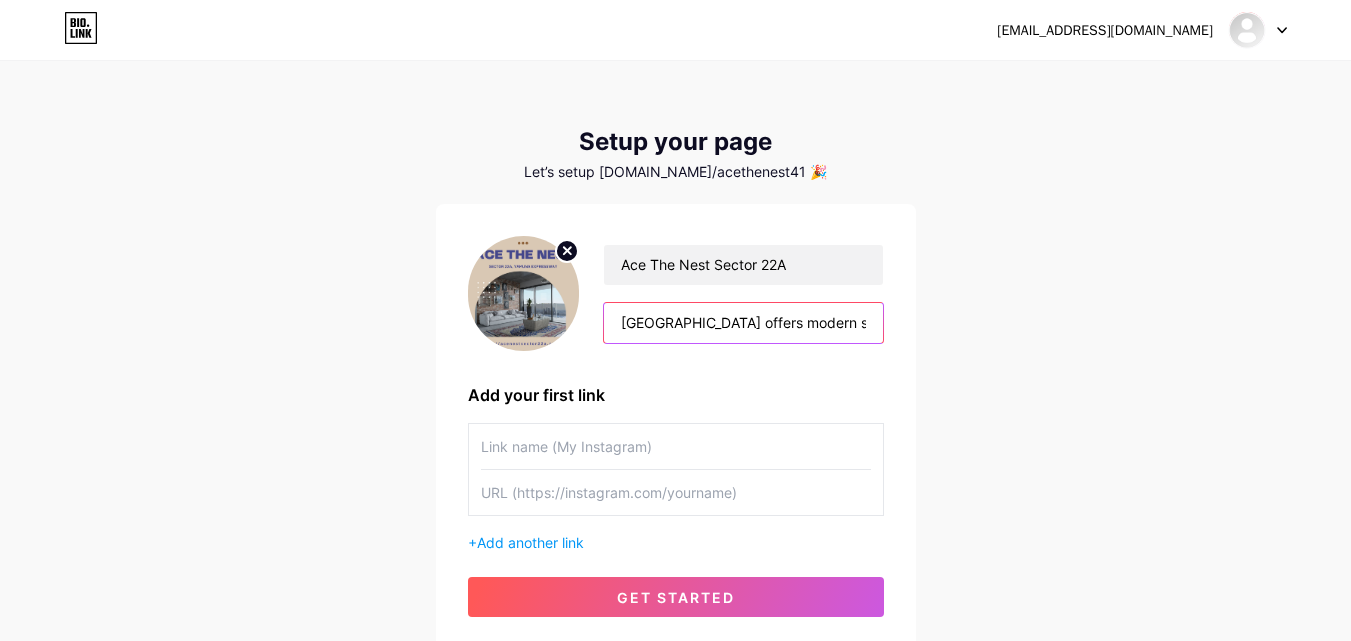 scroll, scrollTop: 0, scrollLeft: 904, axis: horizontal 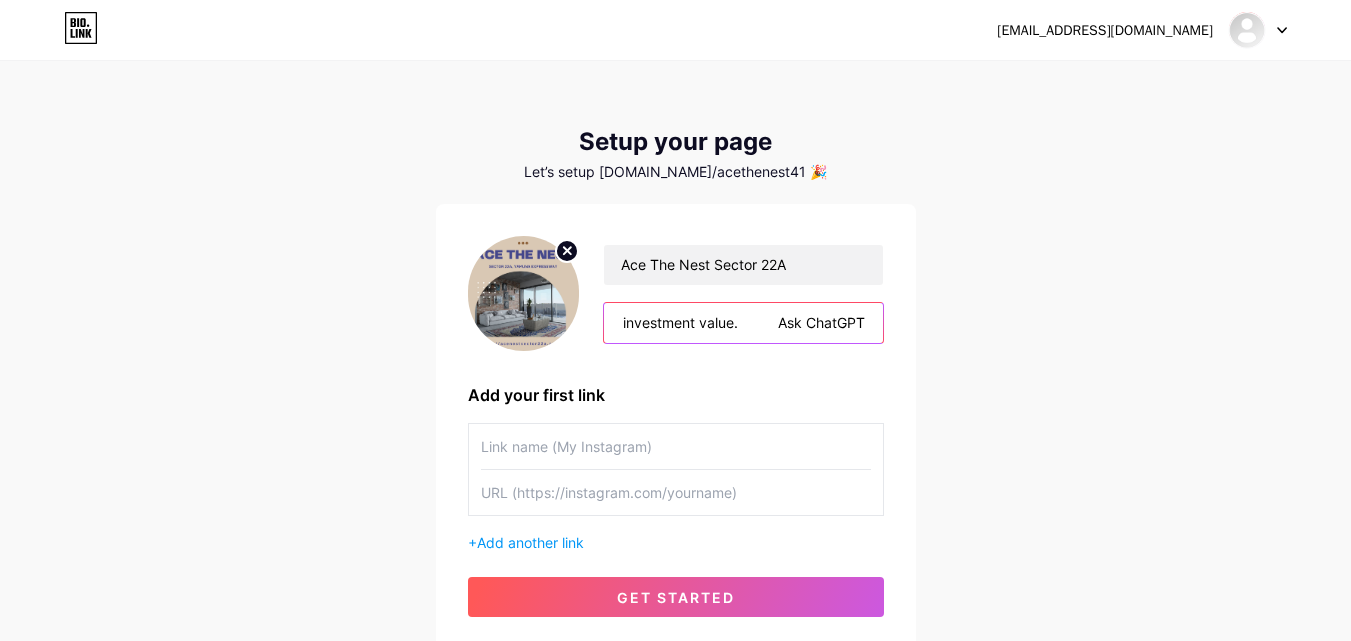 drag, startPoint x: 771, startPoint y: 324, endPoint x: 1072, endPoint y: 317, distance: 301.0814 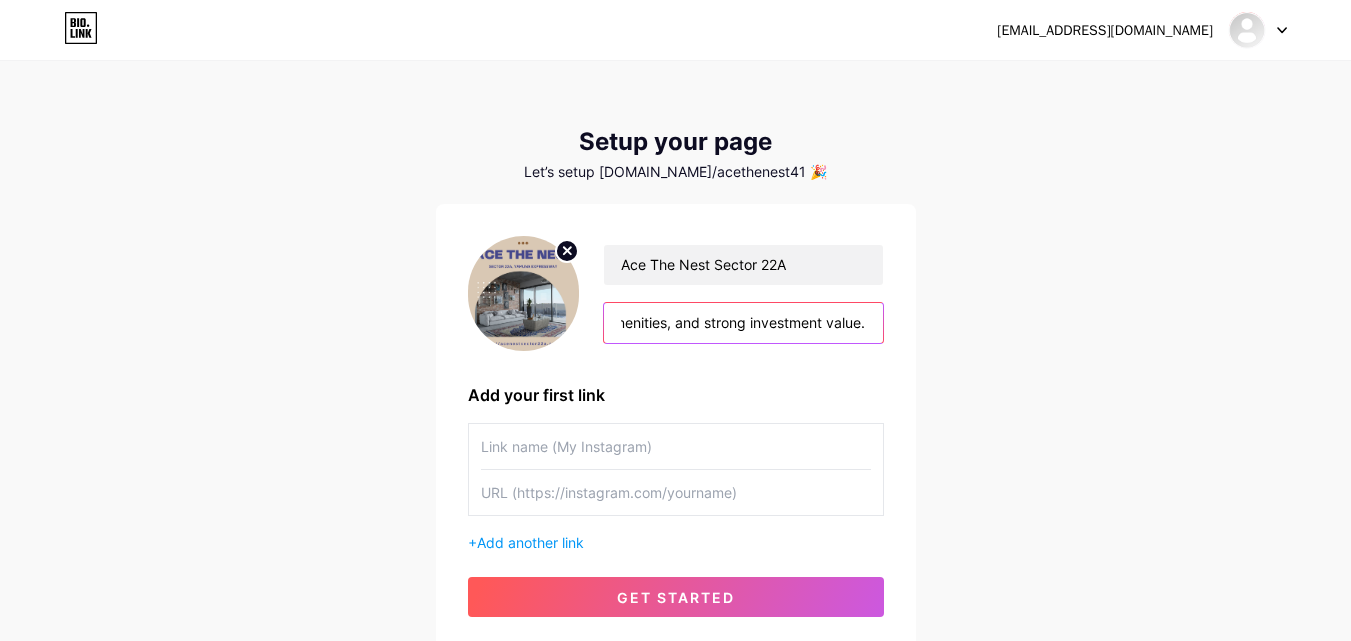 scroll, scrollTop: 0, scrollLeft: 785, axis: horizontal 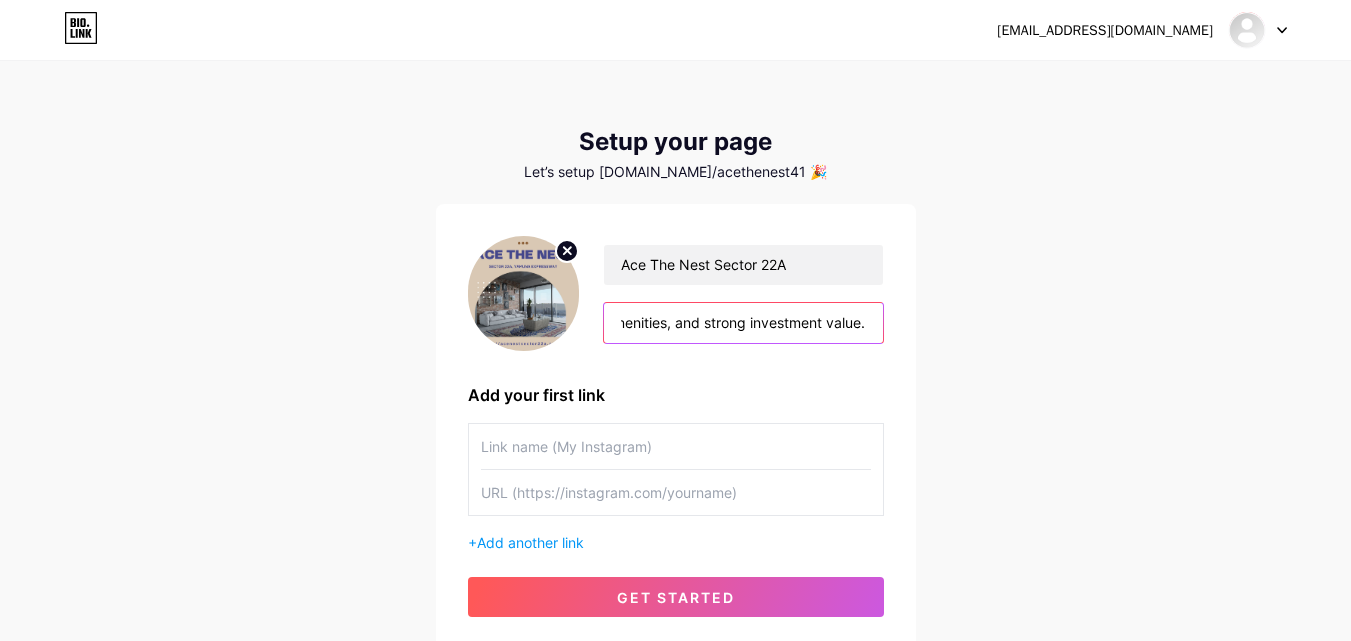 type on "[GEOGRAPHIC_DATA] offers modern studio apartments, great location, green spaces, top amenities, and strong investment value." 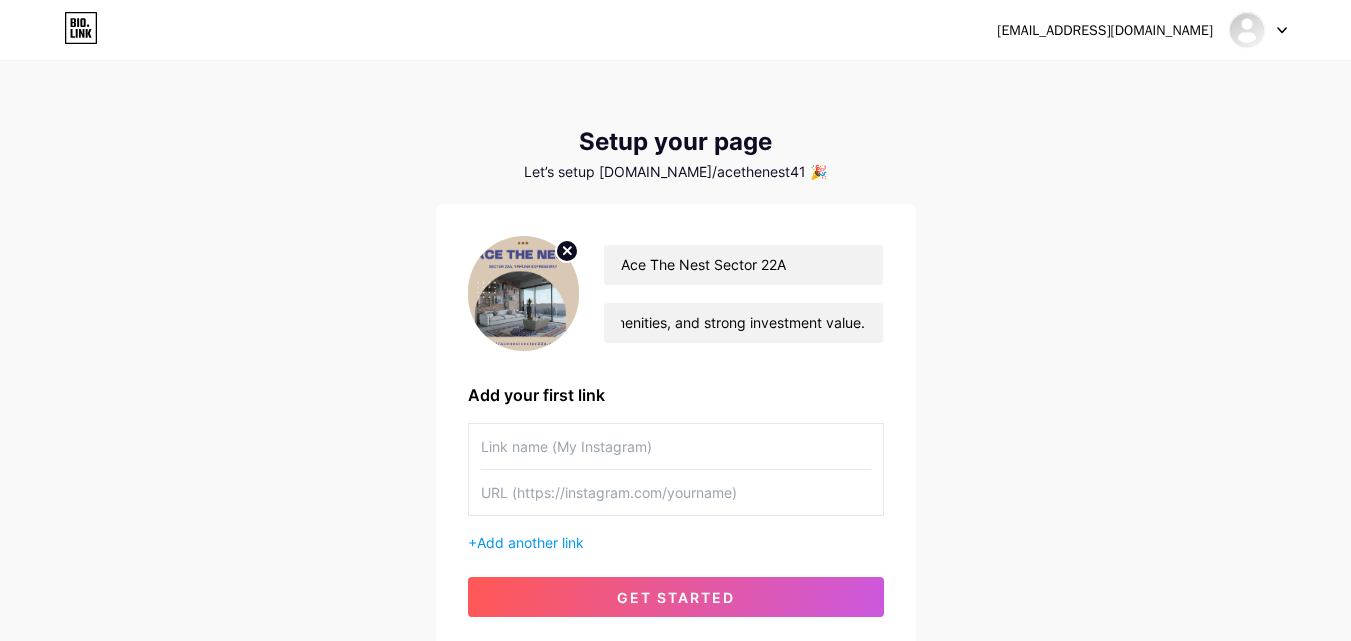 click on "Add your first link" at bounding box center [676, 395] 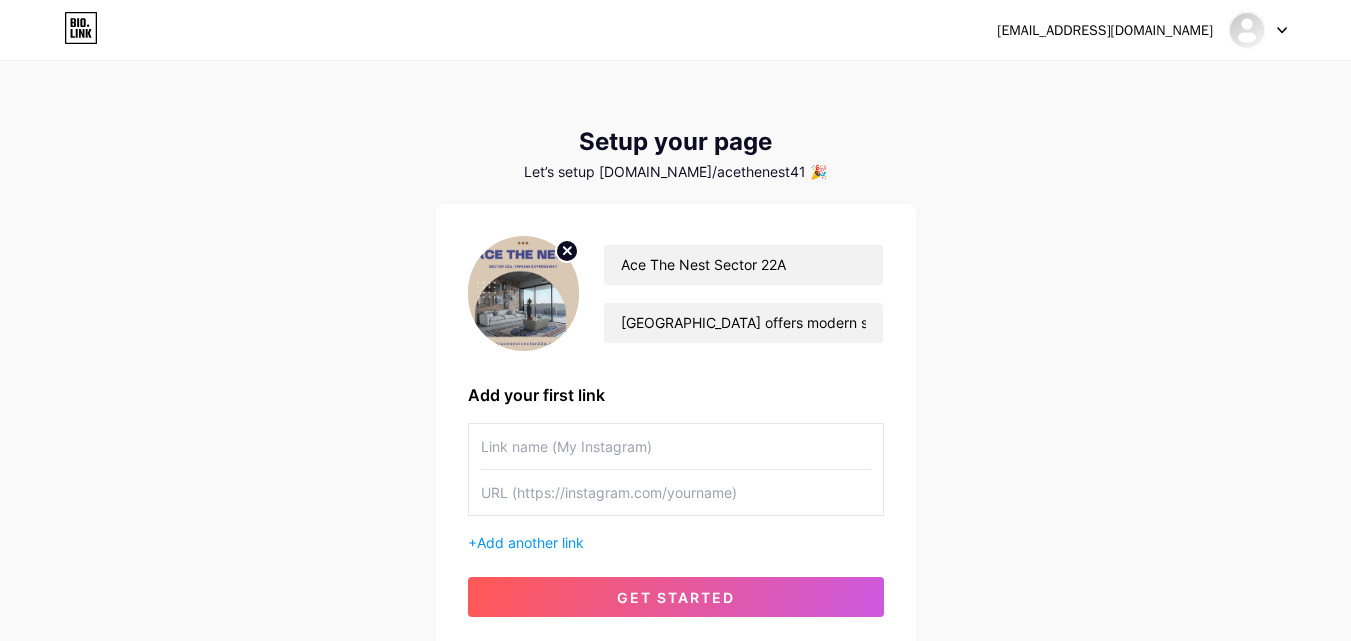click at bounding box center (676, 446) 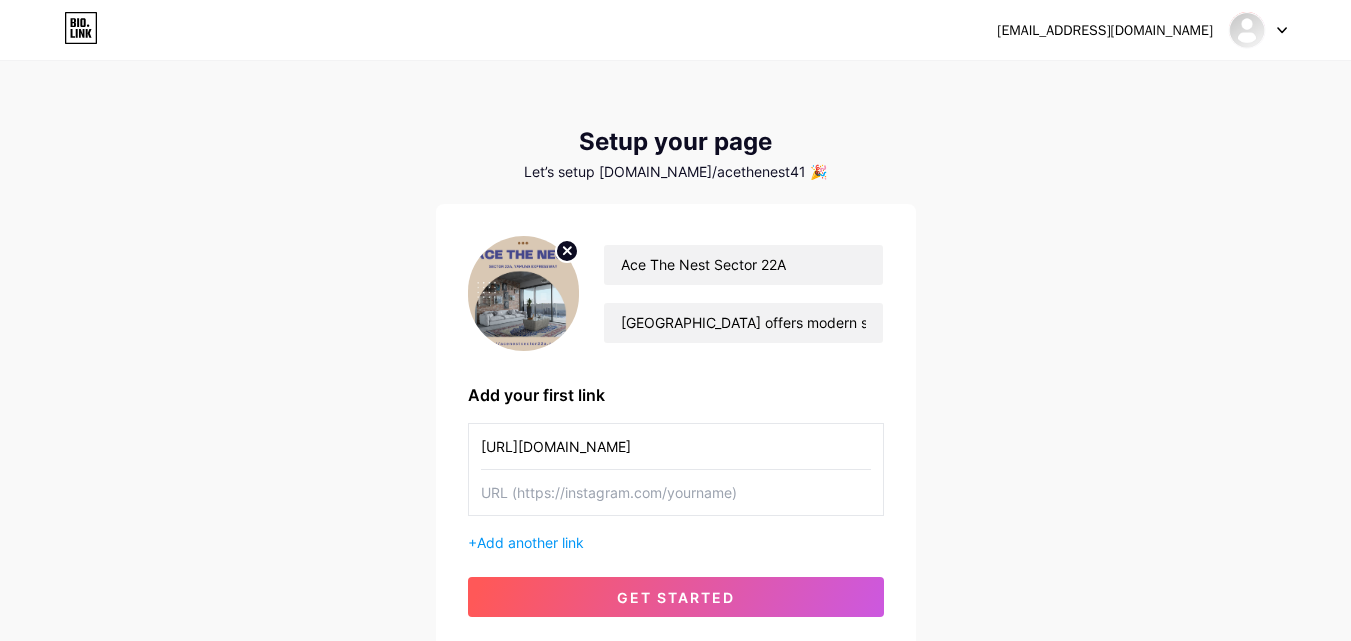 click on "[URL][DOMAIN_NAME]" at bounding box center (676, 446) 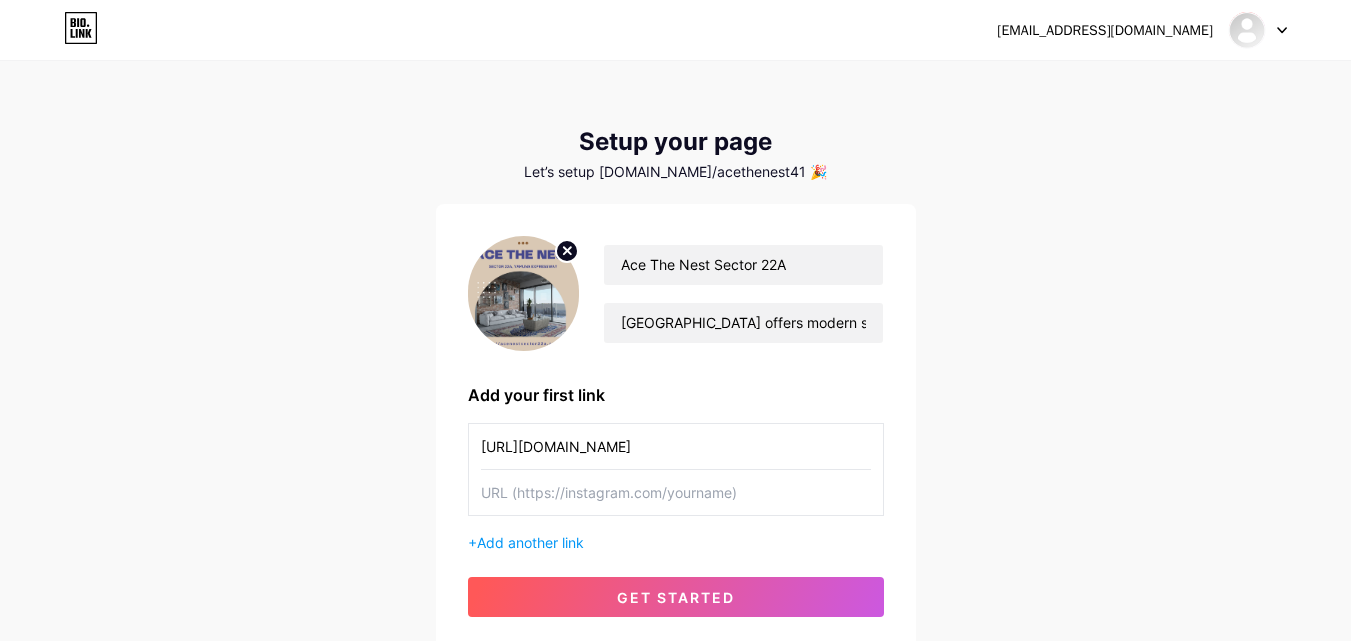 type 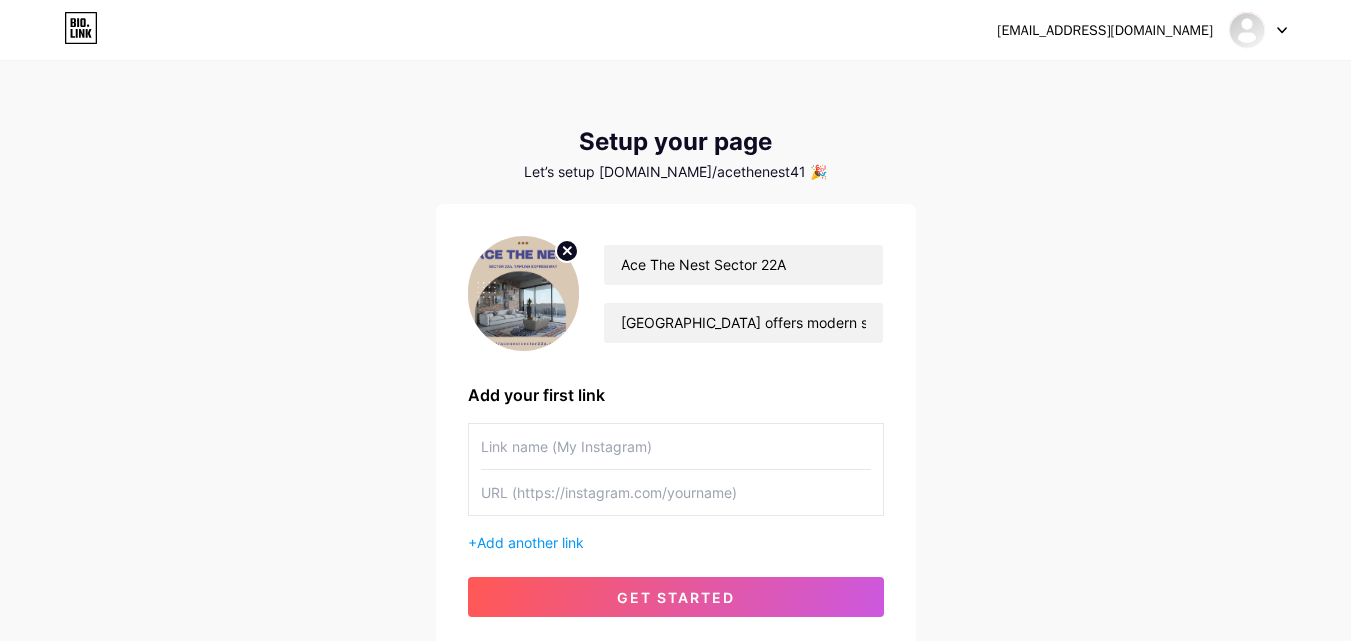 click at bounding box center [676, 492] 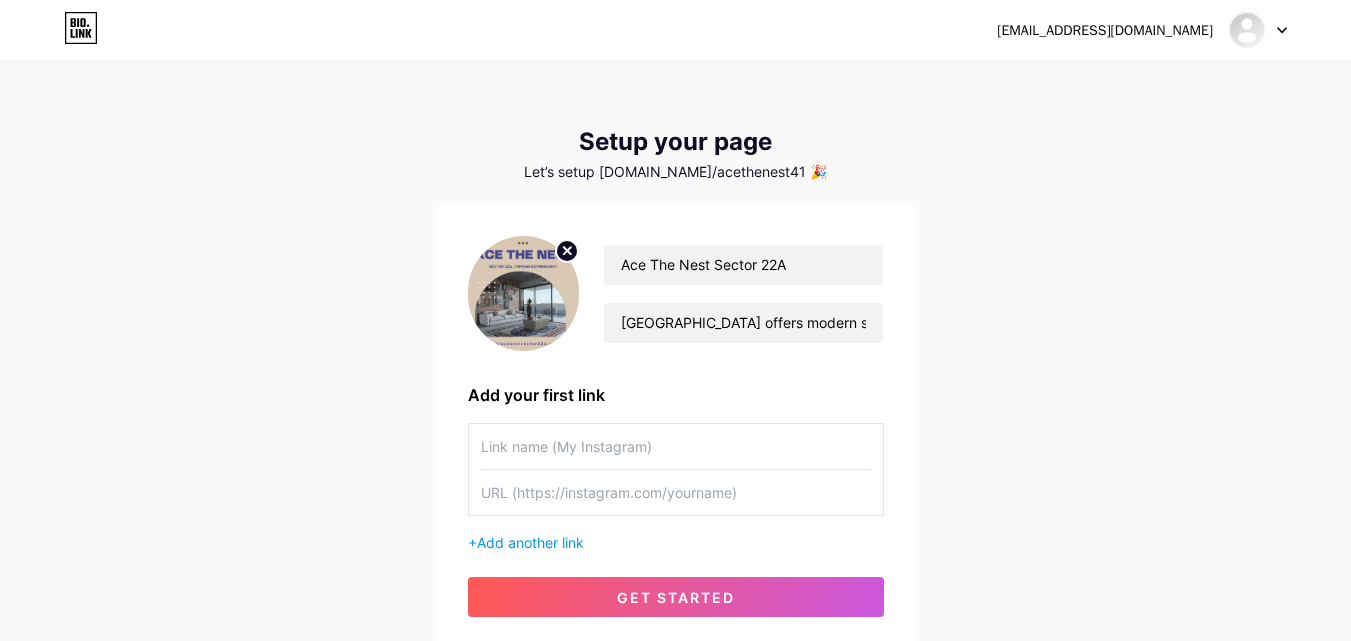 paste on "[URL][DOMAIN_NAME]" 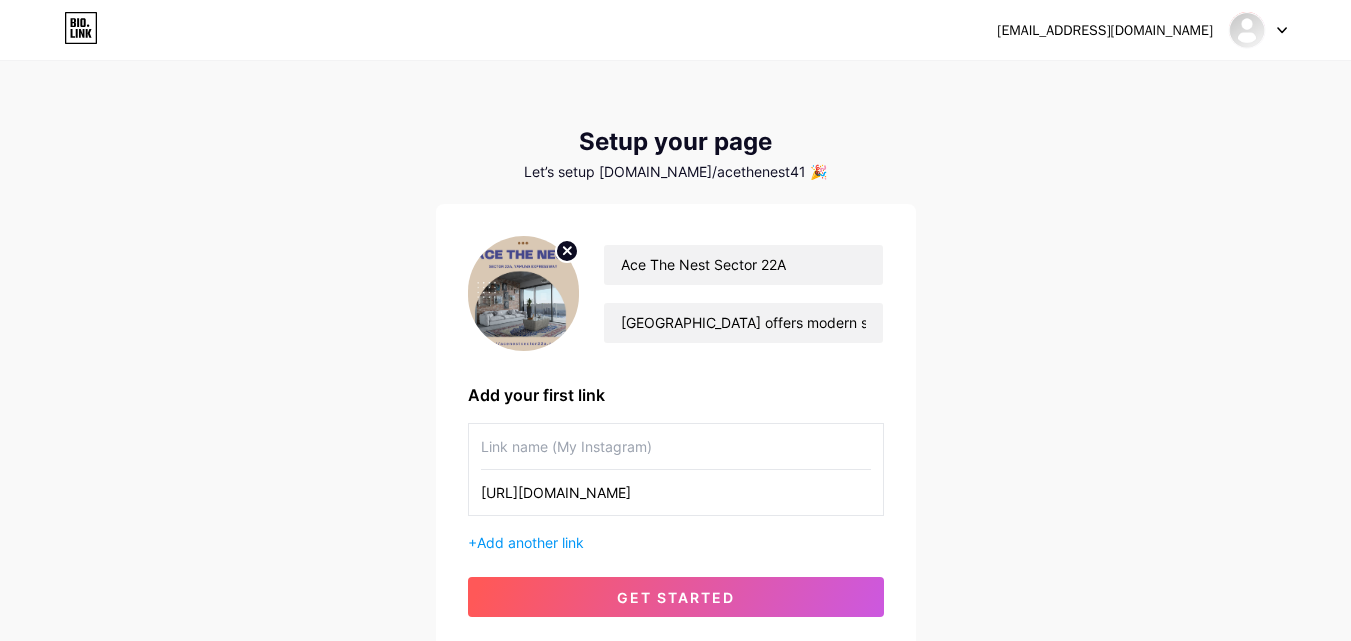 type on "[URL][DOMAIN_NAME]" 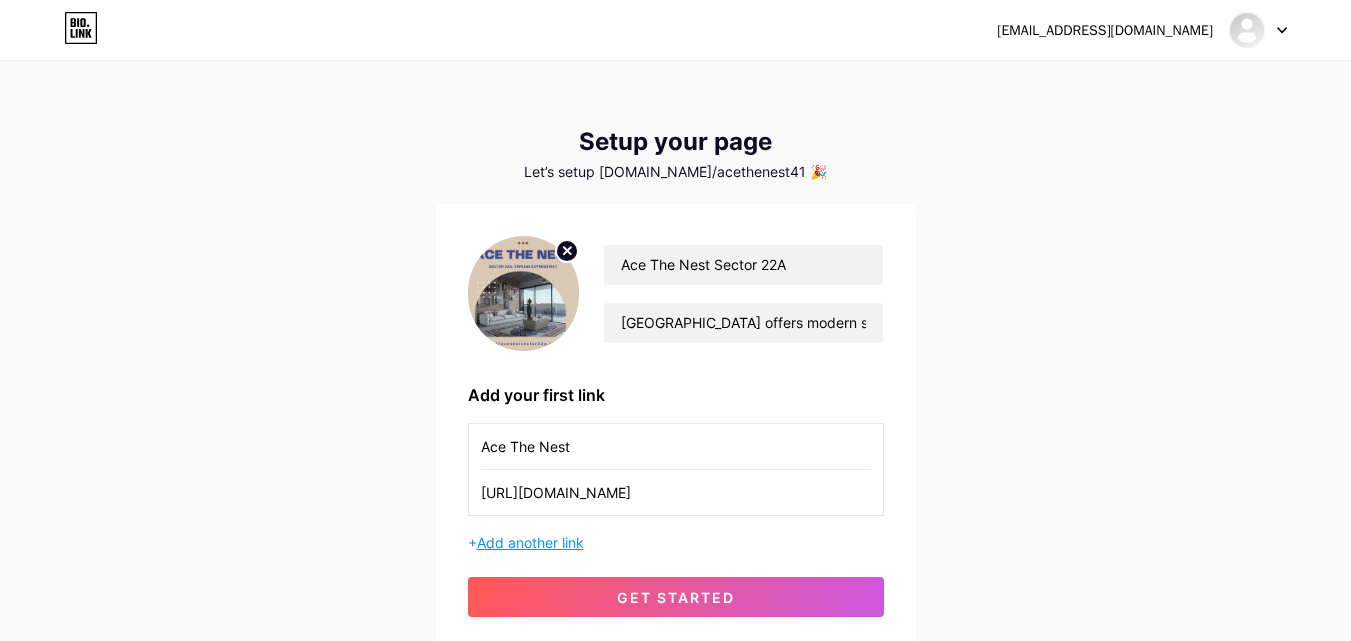 type on "Ace The Nest" 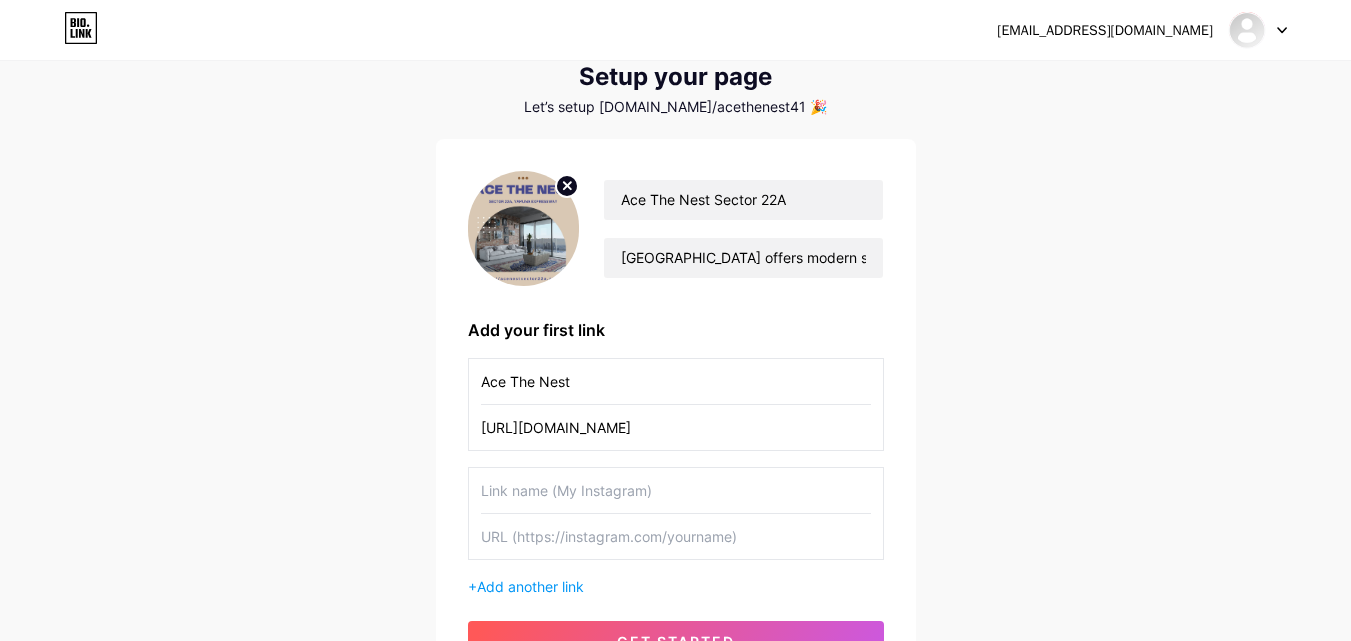 scroll, scrollTop: 100, scrollLeft: 0, axis: vertical 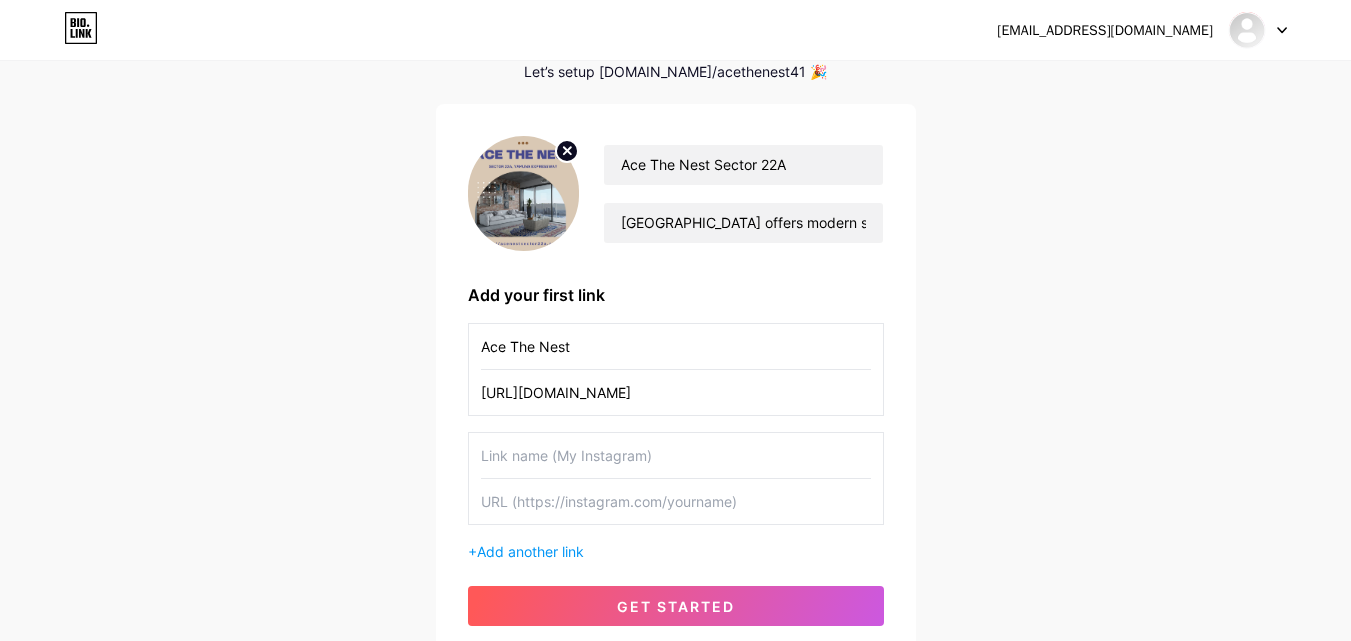 click at bounding box center (676, 455) 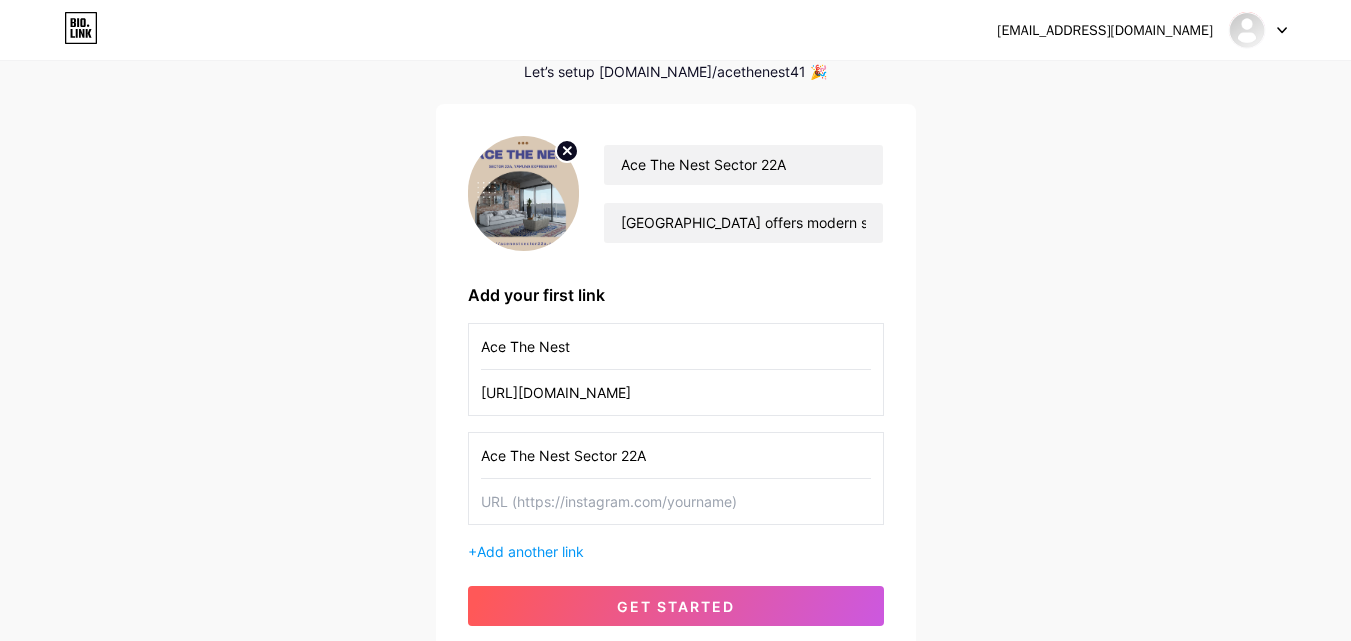 type on "Ace The Nest Sector 22A" 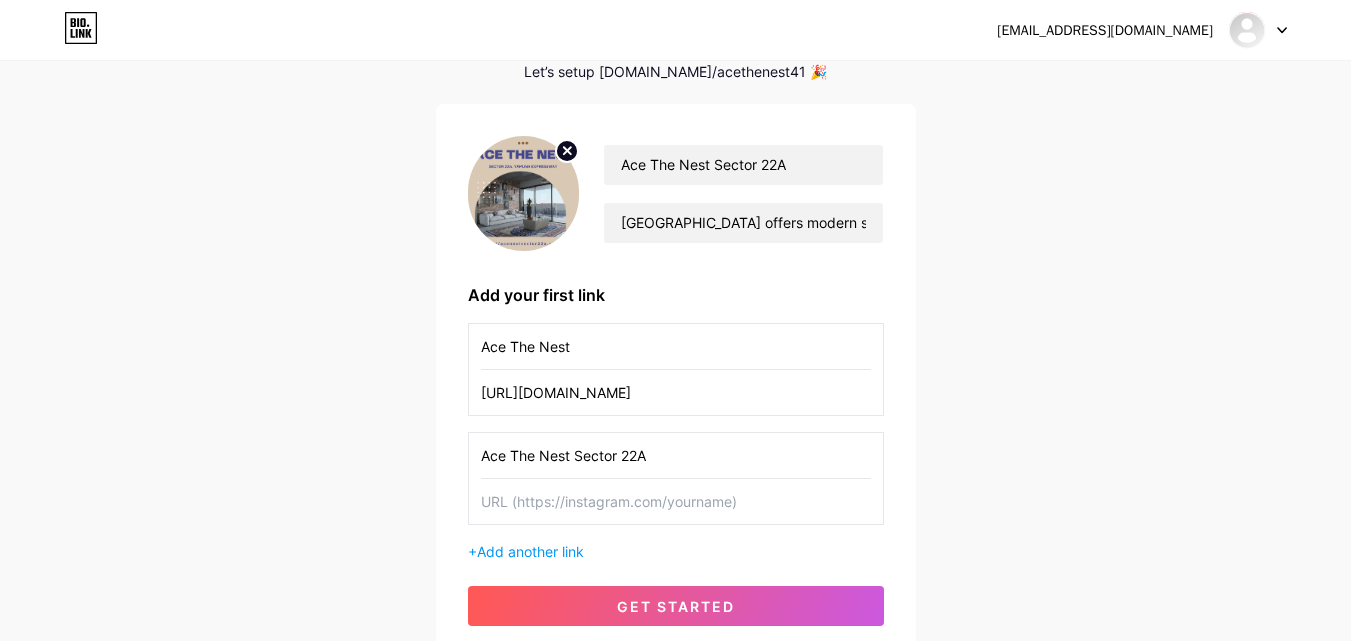 click at bounding box center [676, 501] 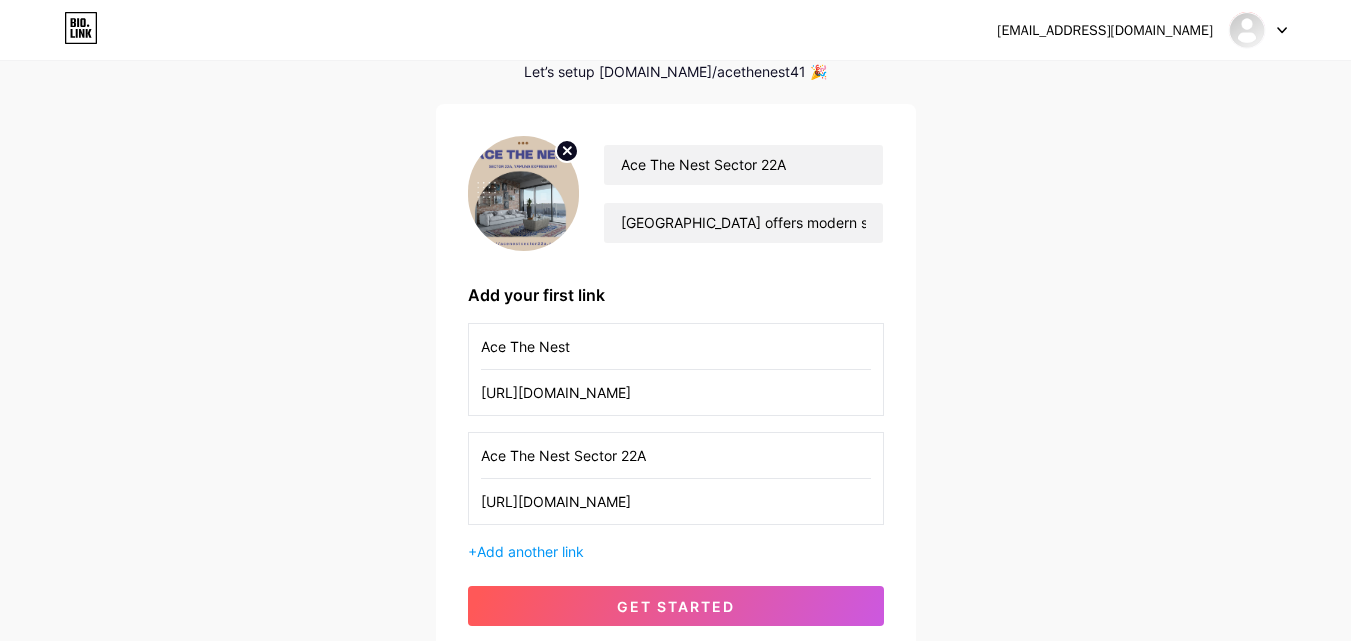 scroll, scrollTop: 0, scrollLeft: 286, axis: horizontal 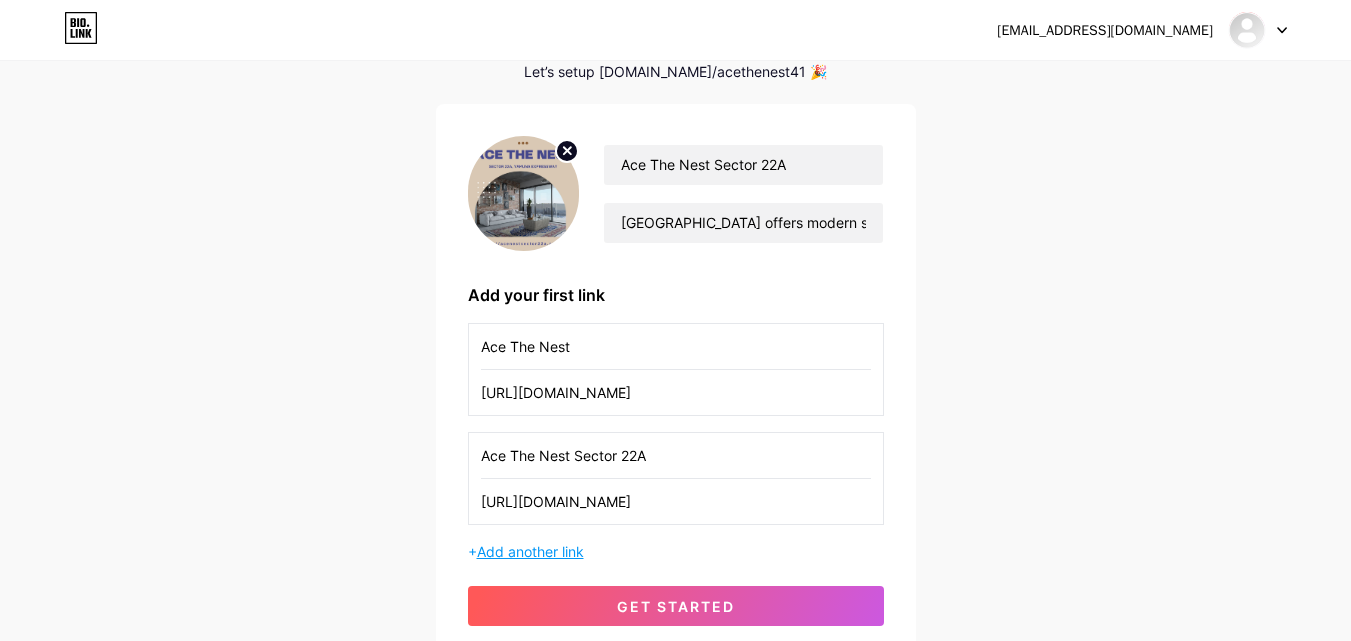 type on "[URL][DOMAIN_NAME]" 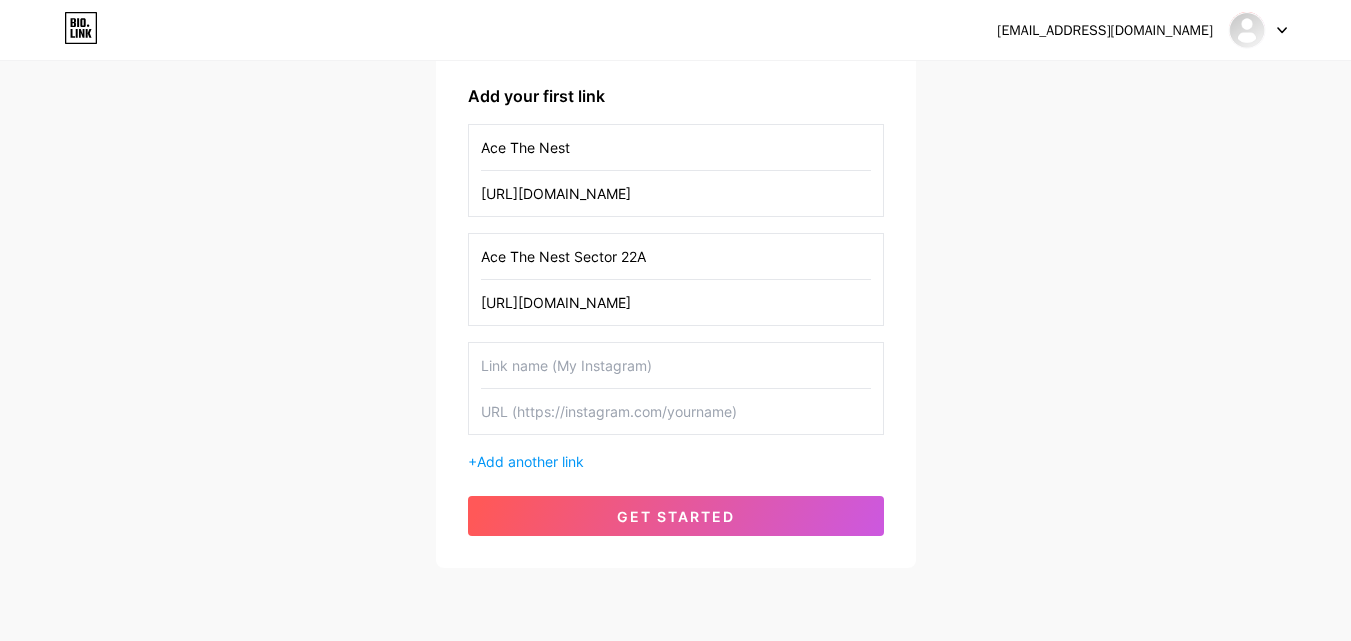 scroll, scrollTop: 300, scrollLeft: 0, axis: vertical 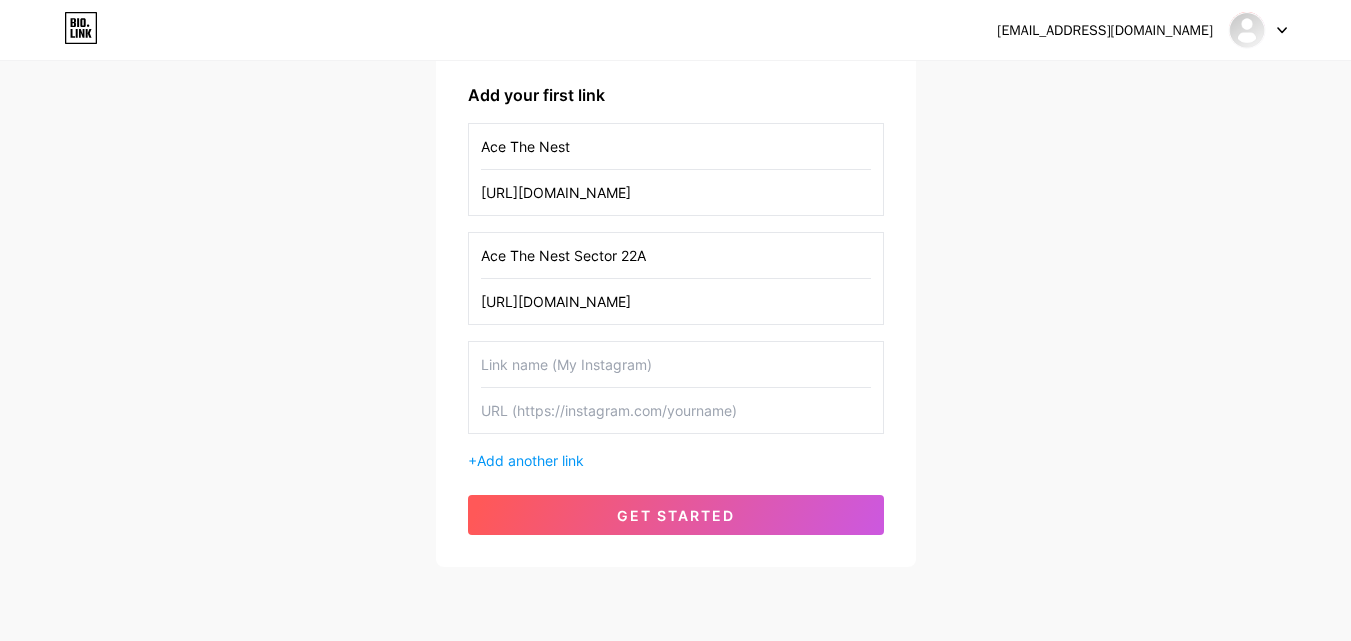 click at bounding box center (676, 364) 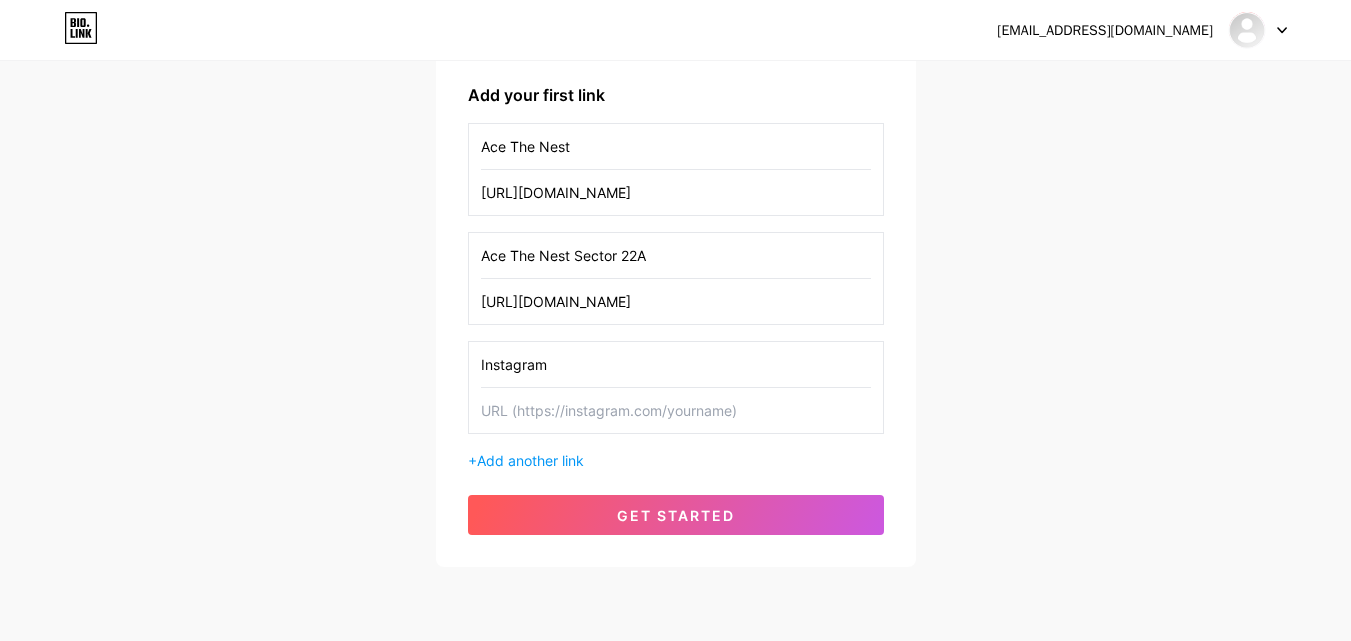 type on "Instagram" 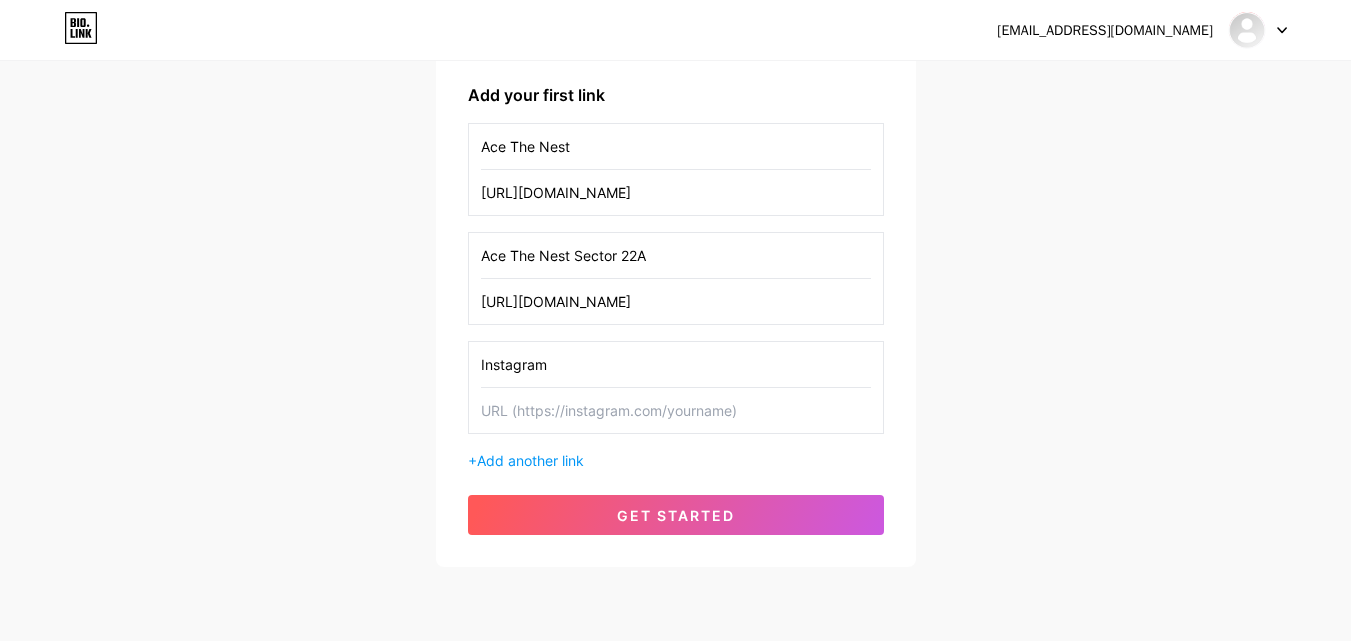 click at bounding box center (676, 410) 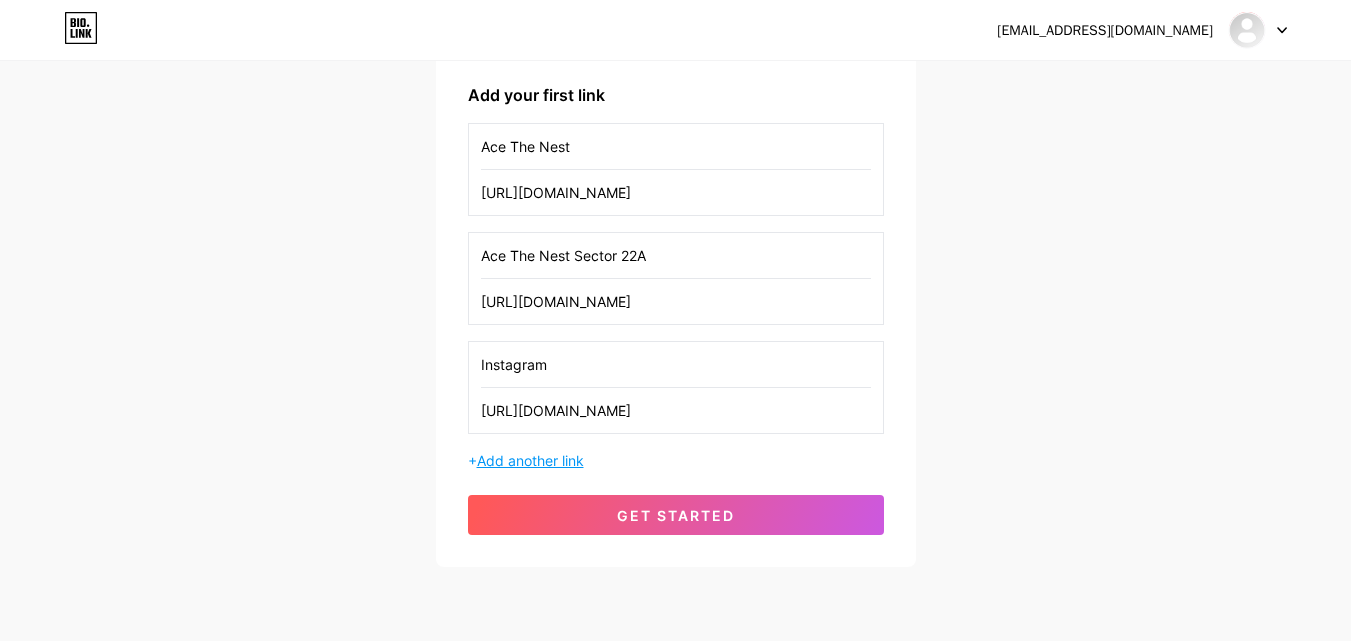type on "[URL][DOMAIN_NAME]" 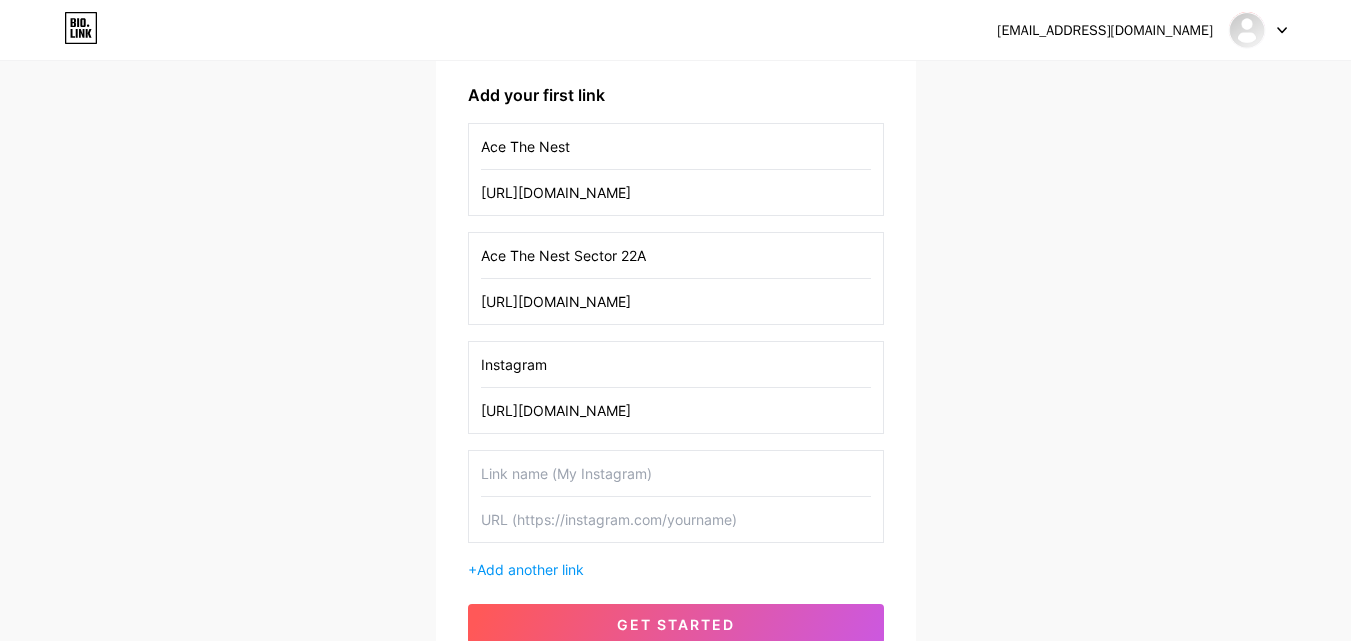 click at bounding box center (676, 473) 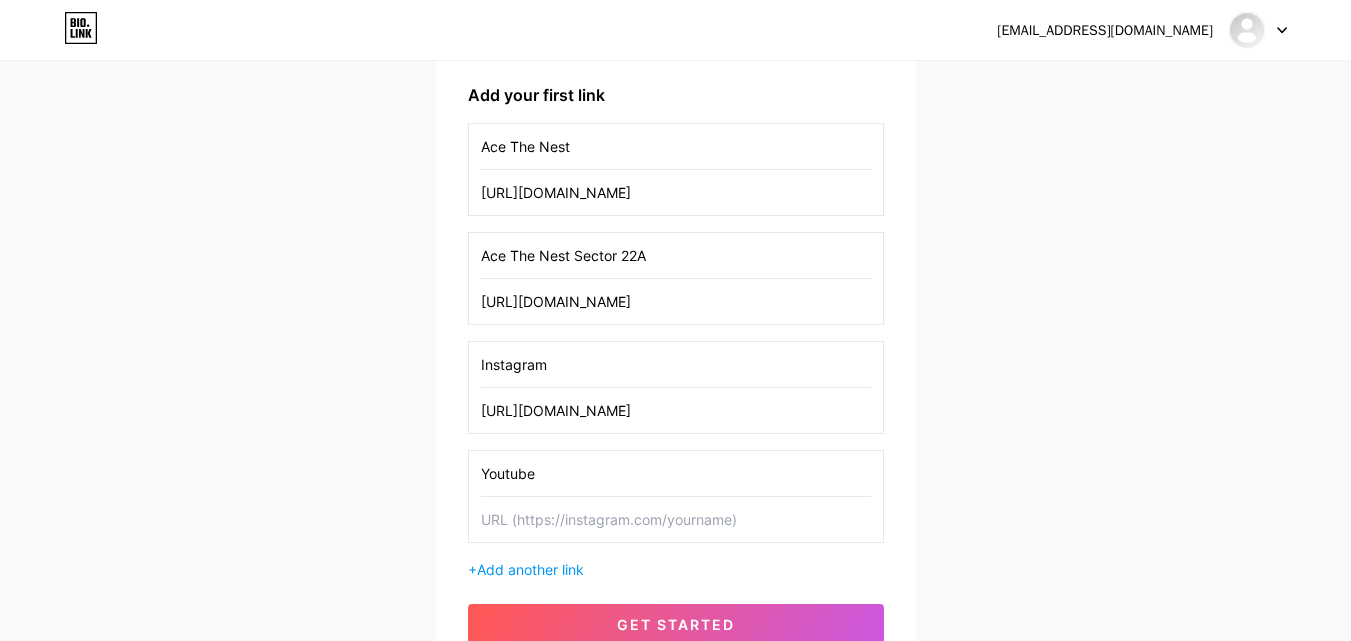 type on "Youtube" 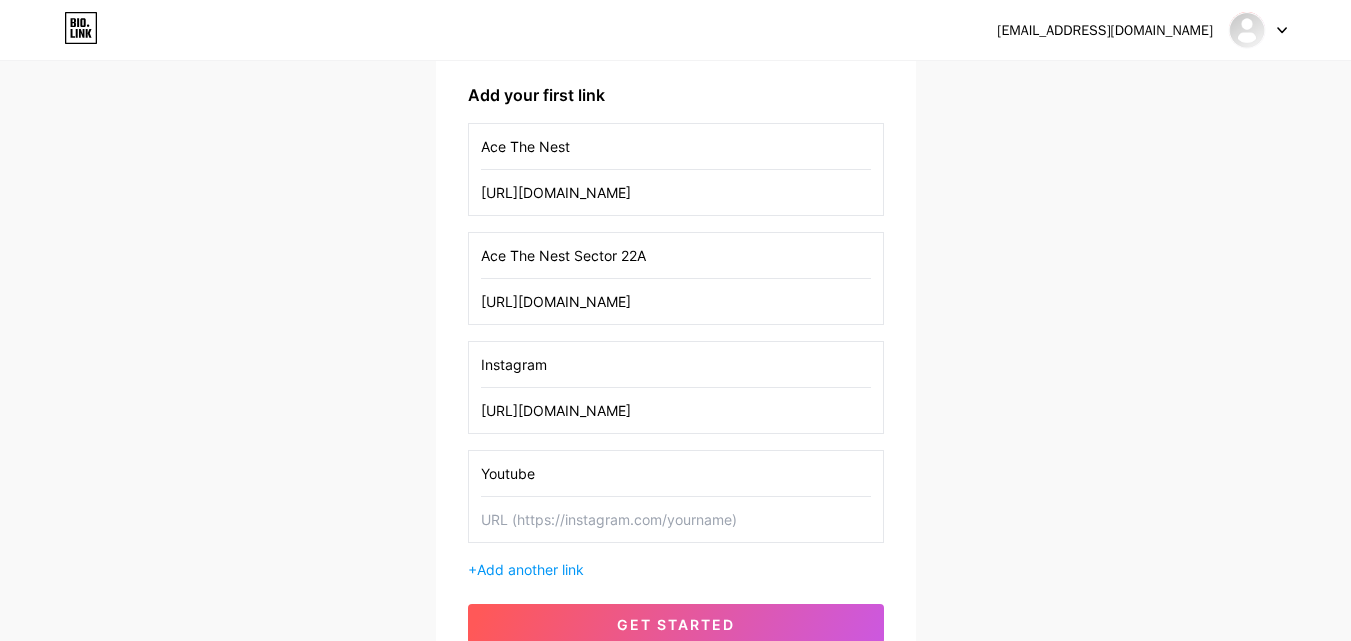 click at bounding box center (676, 519) 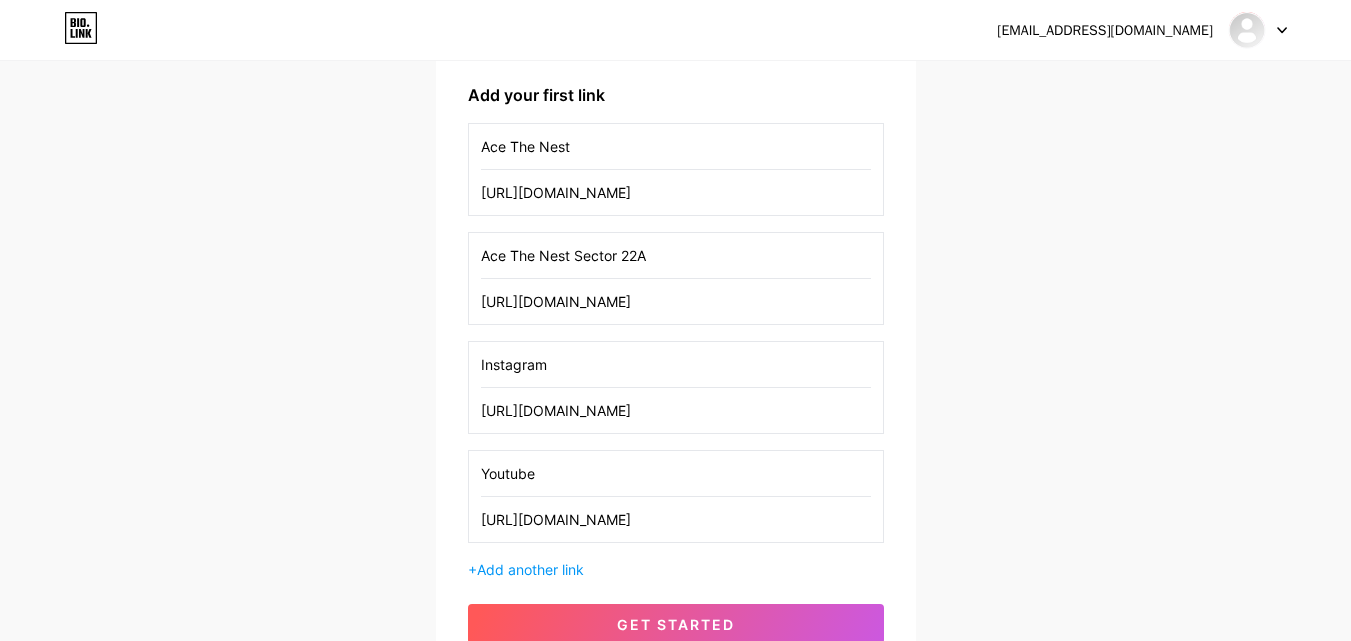 scroll, scrollTop: 0, scrollLeft: 40, axis: horizontal 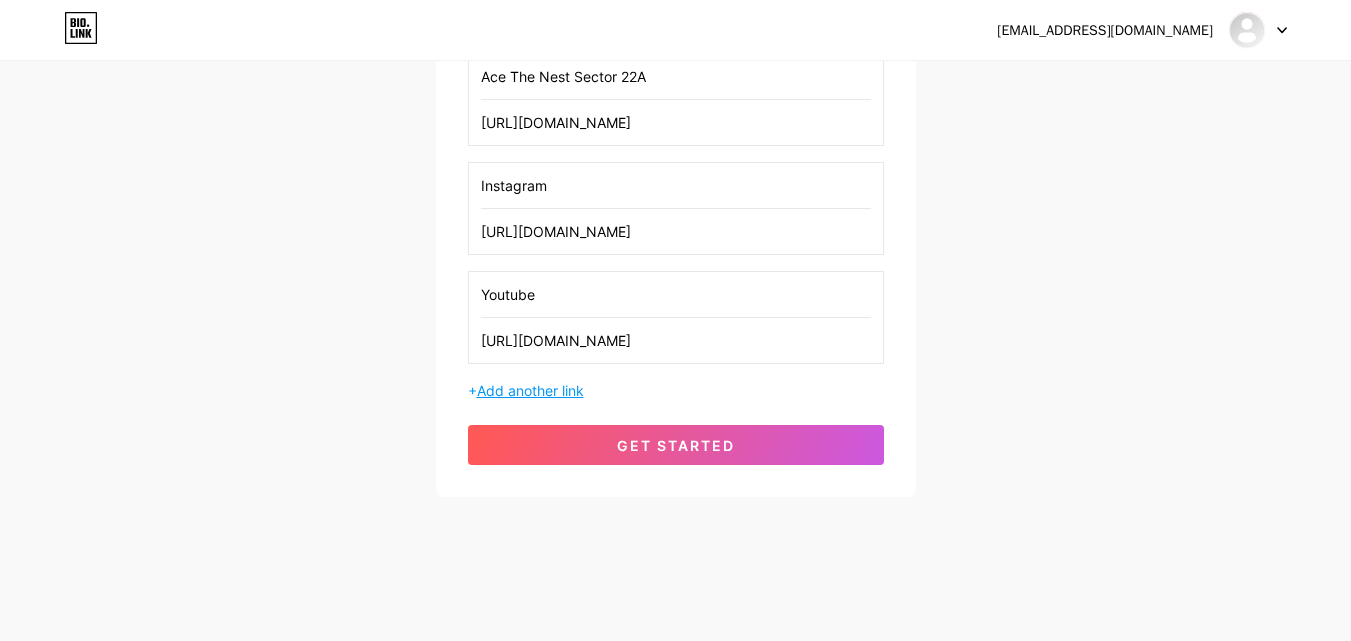type on "[URL][DOMAIN_NAME]" 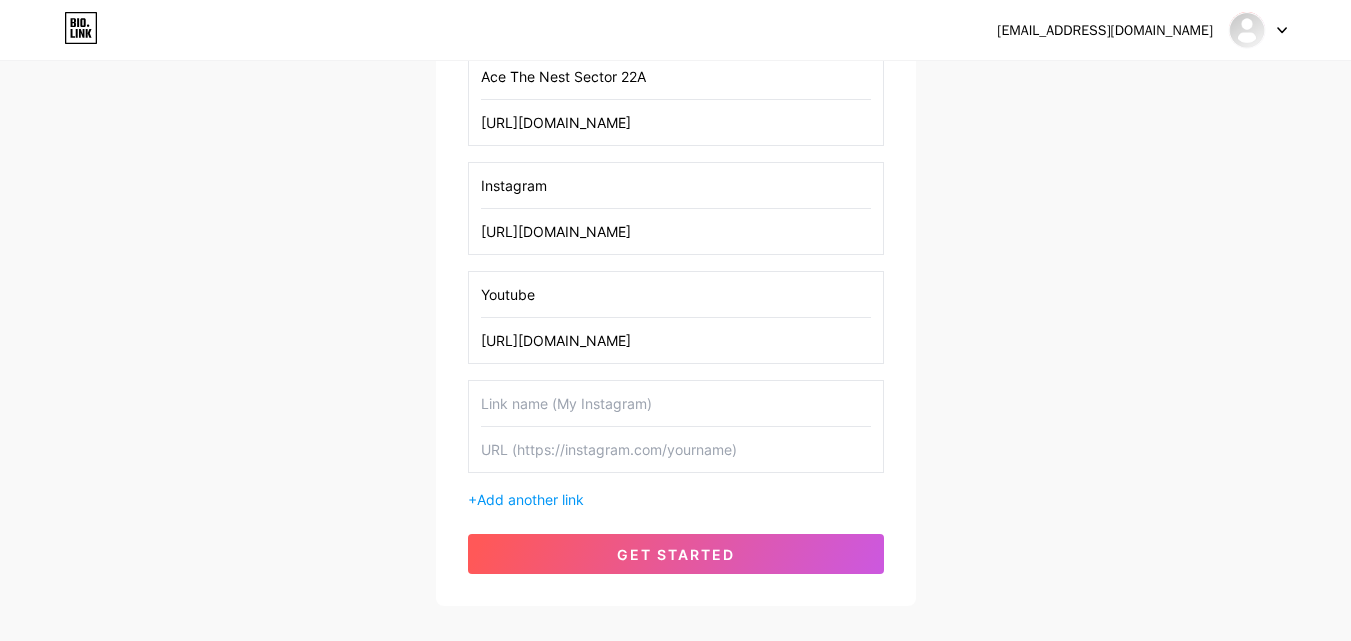 click at bounding box center [676, 403] 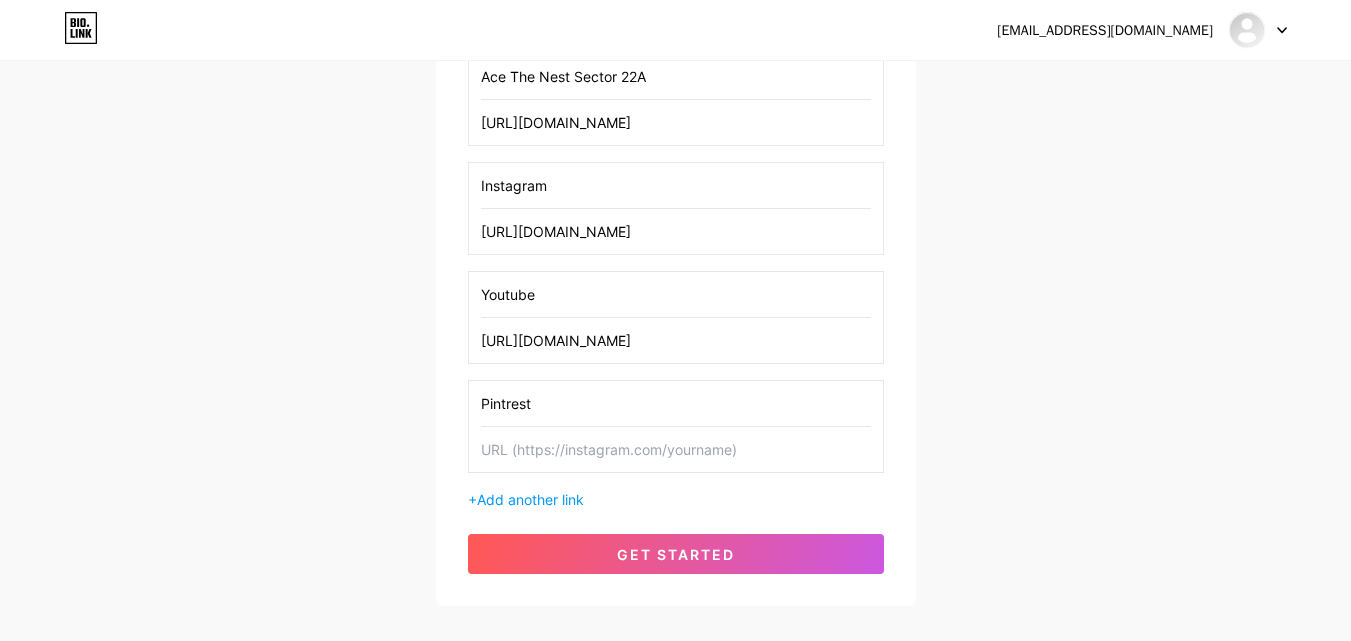 paste on "[URL][DOMAIN_NAME]" 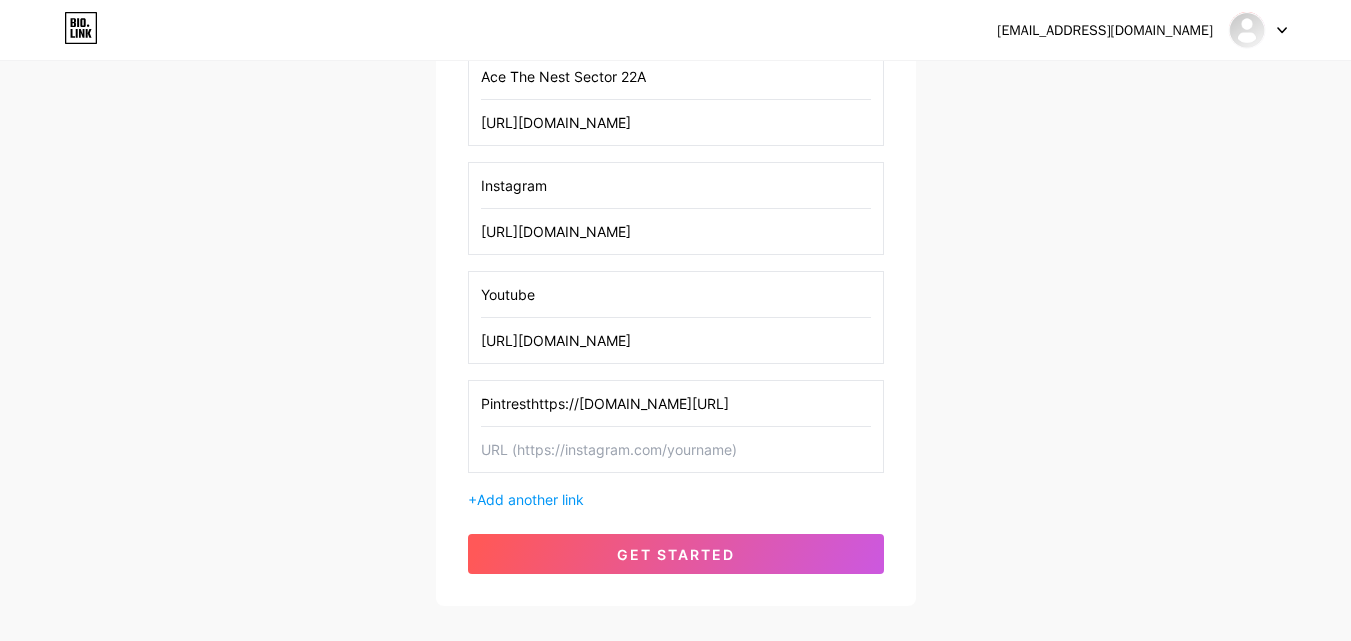 scroll, scrollTop: 0, scrollLeft: 42, axis: horizontal 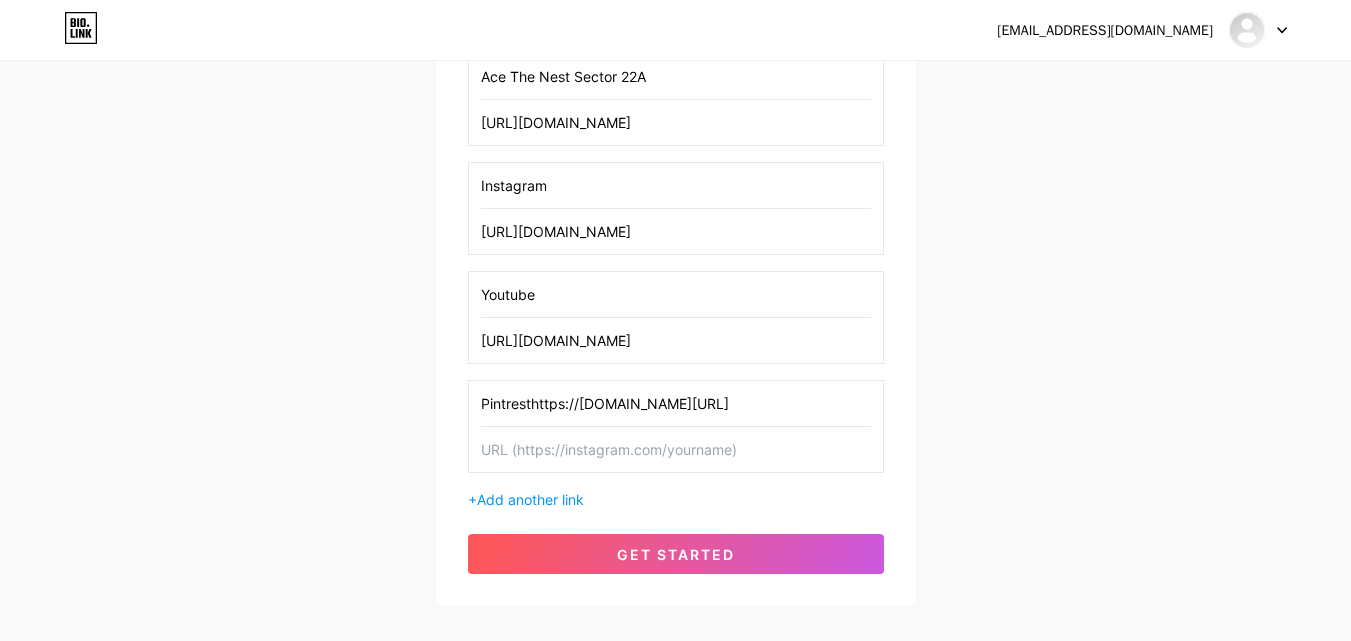 type on "Pintrest" 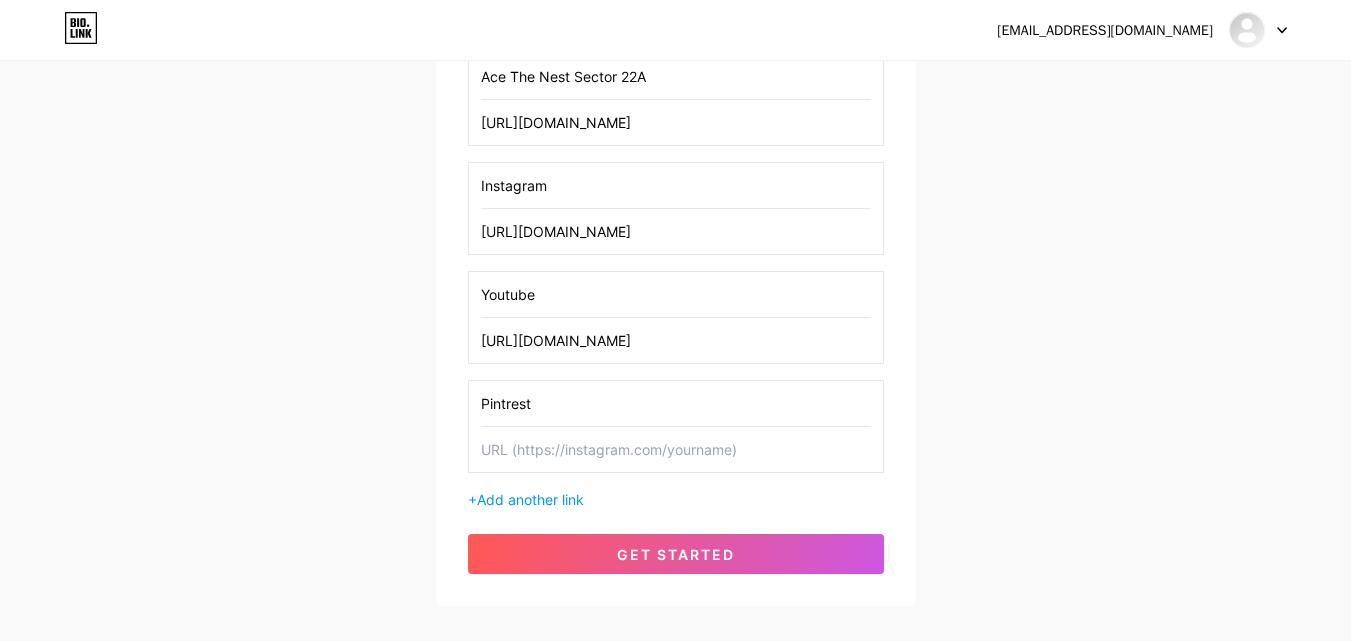 scroll, scrollTop: 0, scrollLeft: 0, axis: both 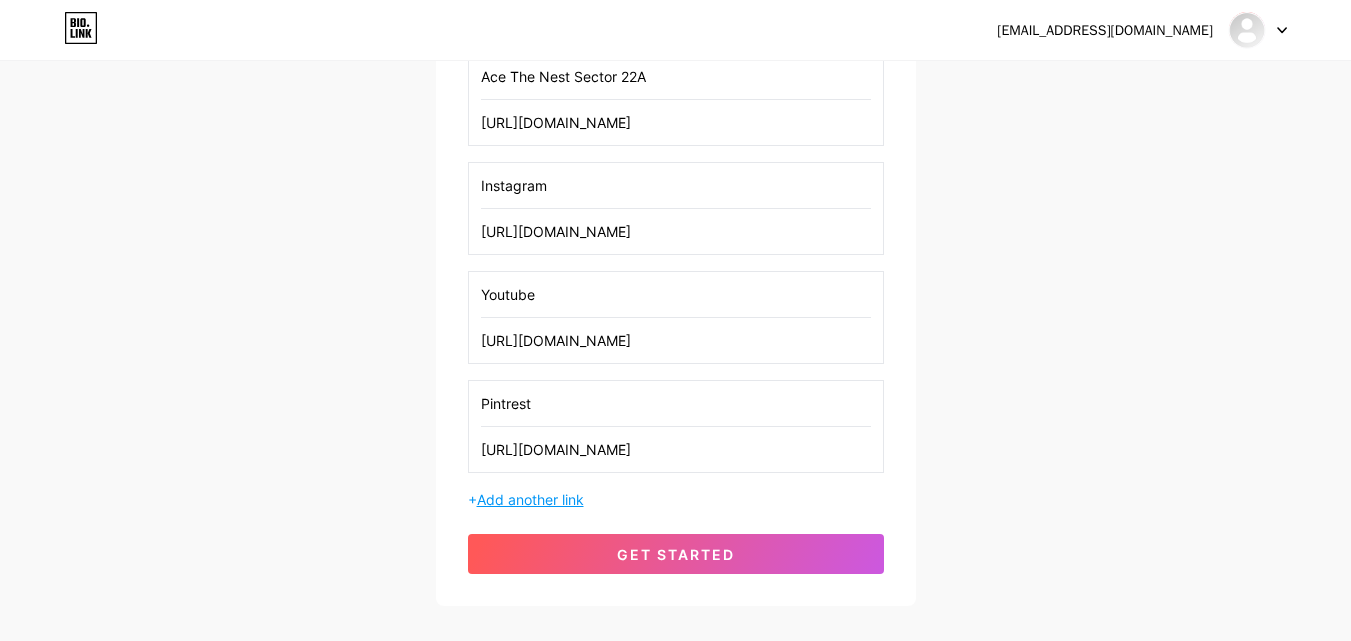 type on "[URL][DOMAIN_NAME]" 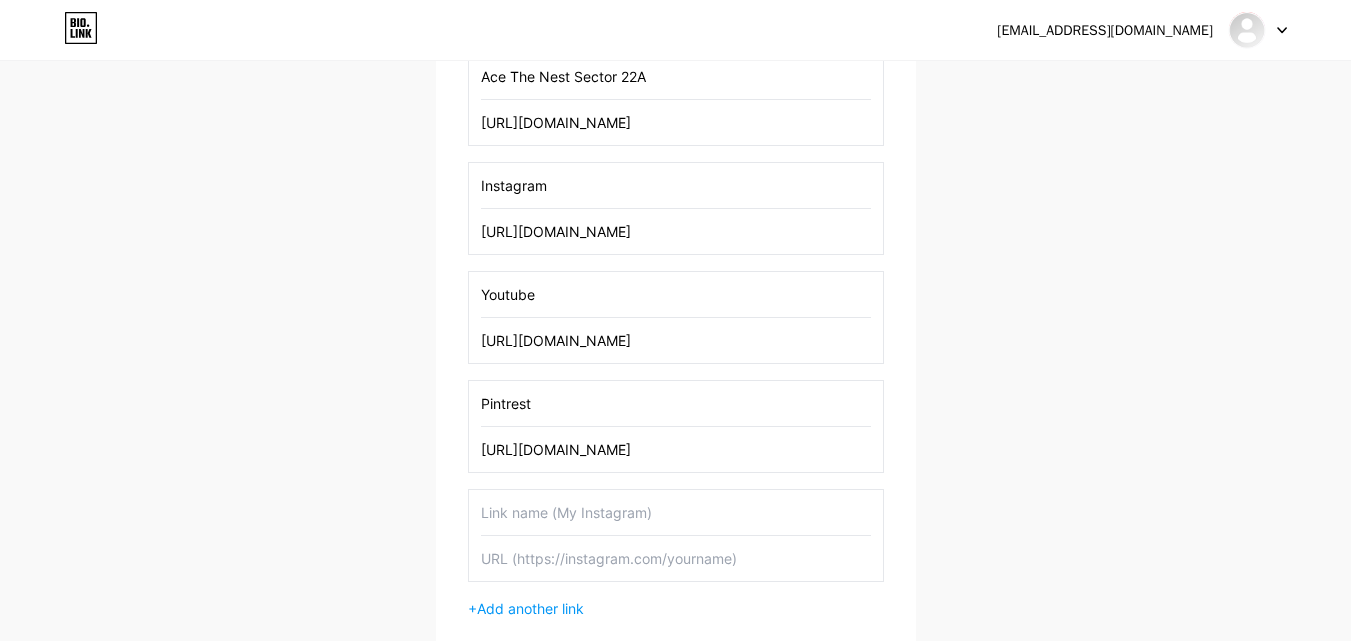 click at bounding box center [676, 512] 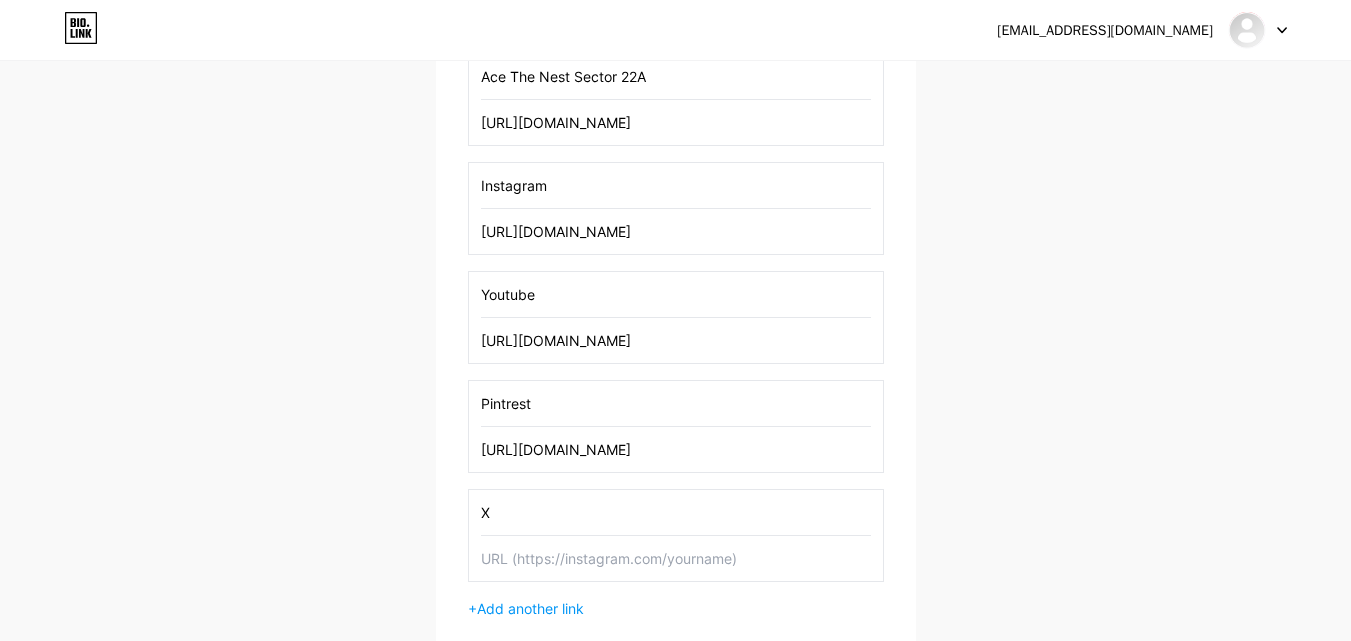 type on "X" 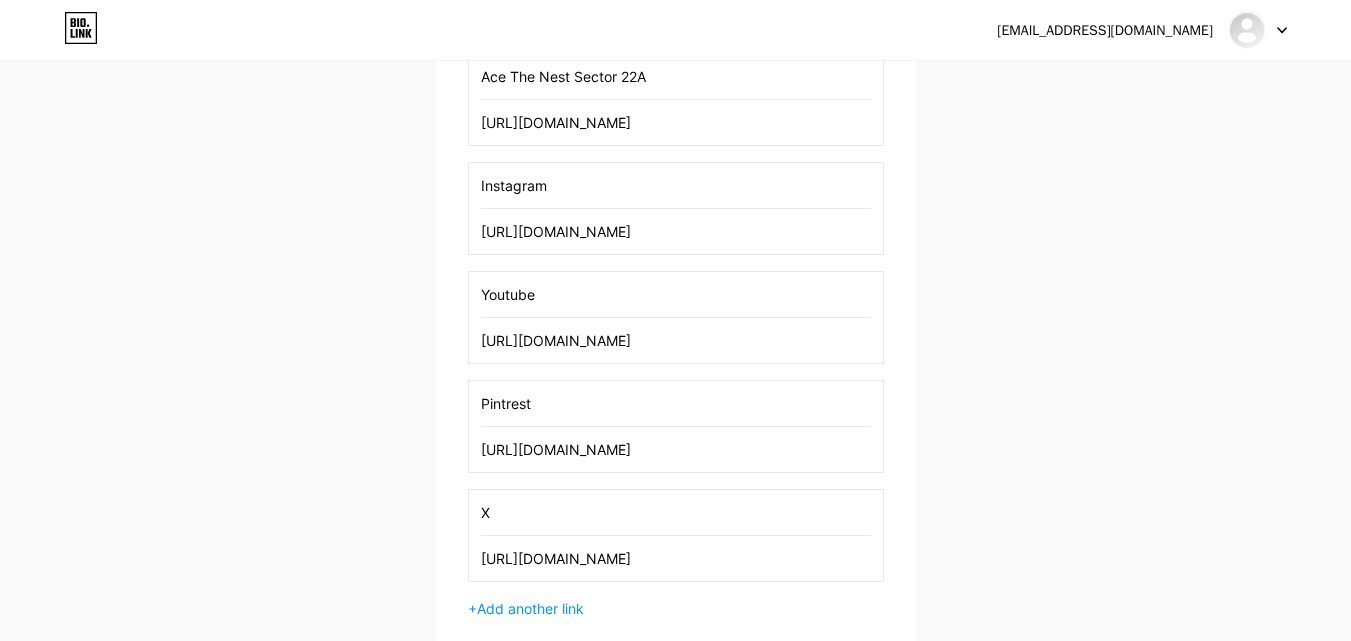 scroll, scrollTop: 679, scrollLeft: 0, axis: vertical 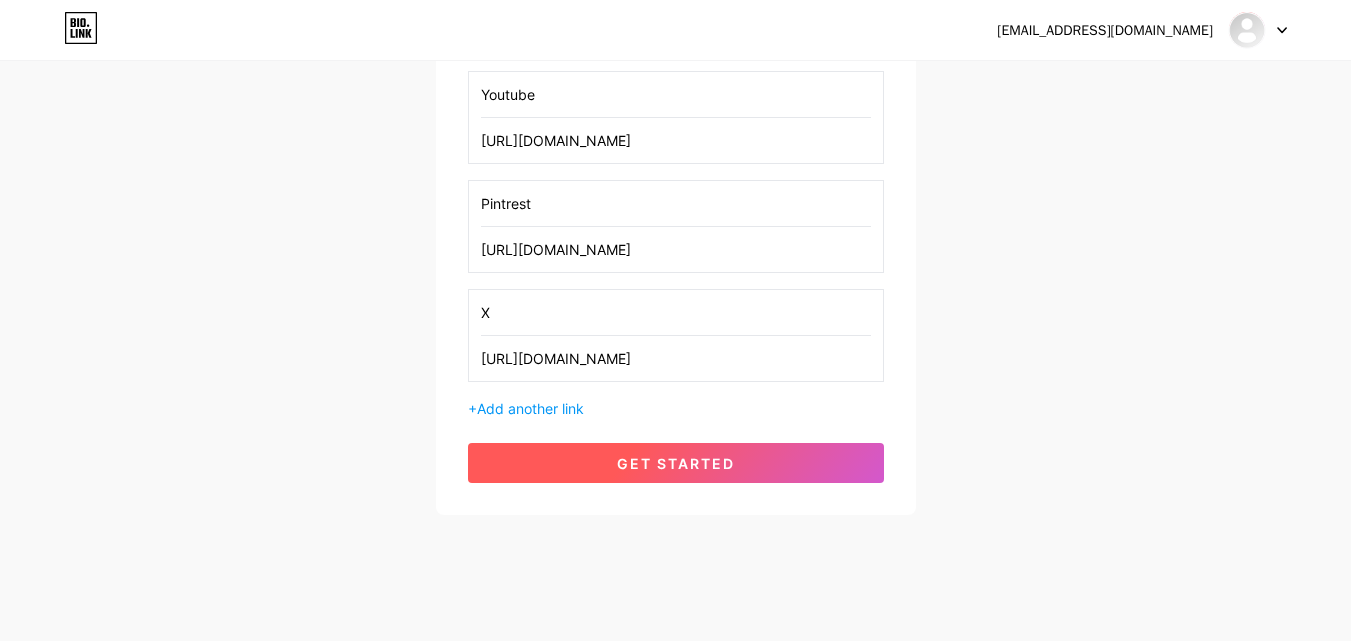 type on "[URL][DOMAIN_NAME]" 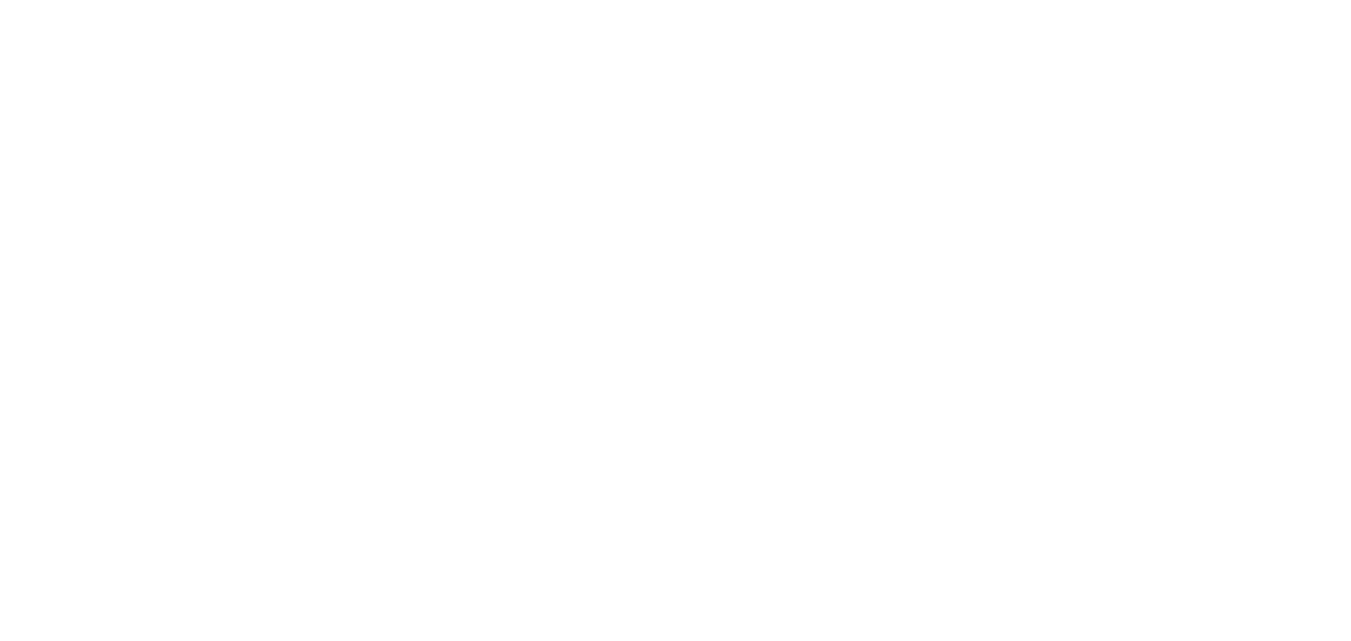 scroll, scrollTop: 0, scrollLeft: 0, axis: both 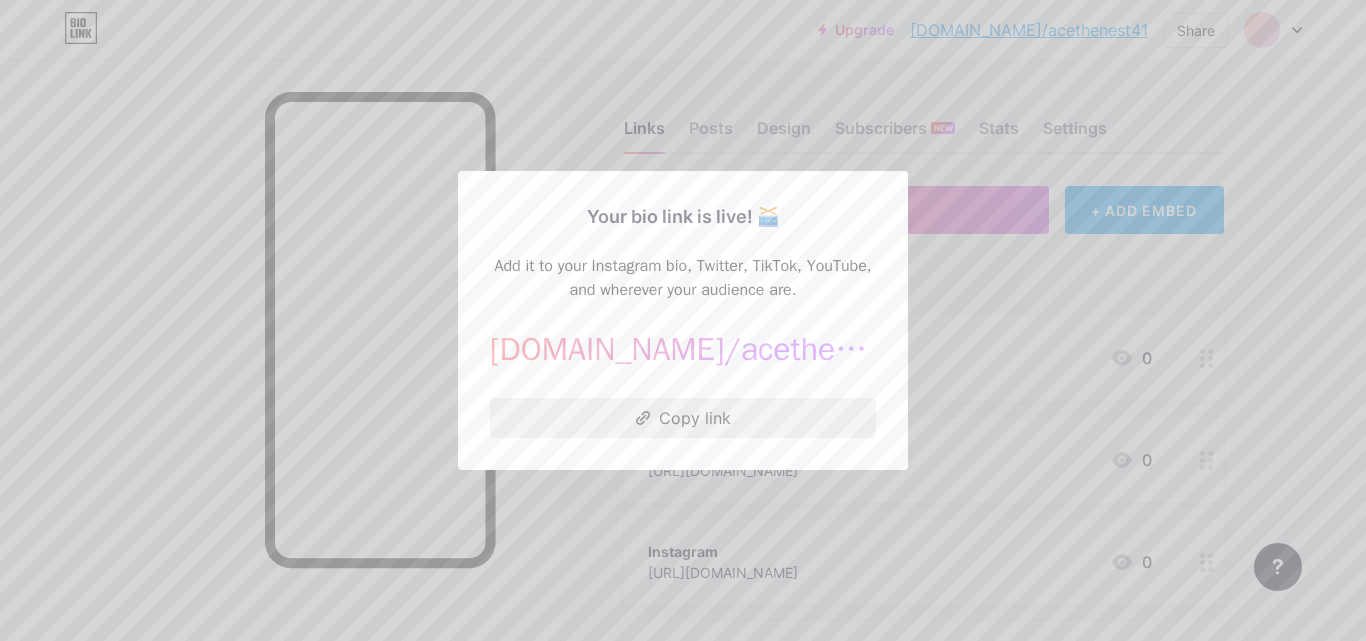 click on "Copy link" at bounding box center (683, 418) 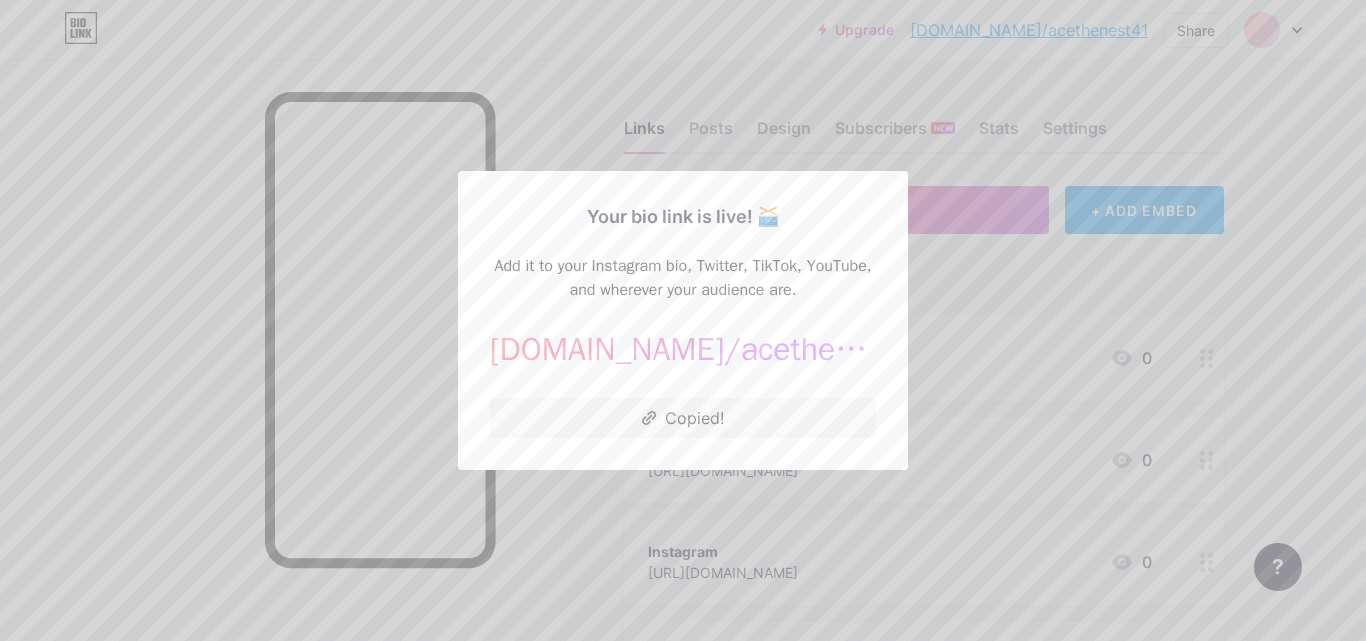 click at bounding box center (683, 320) 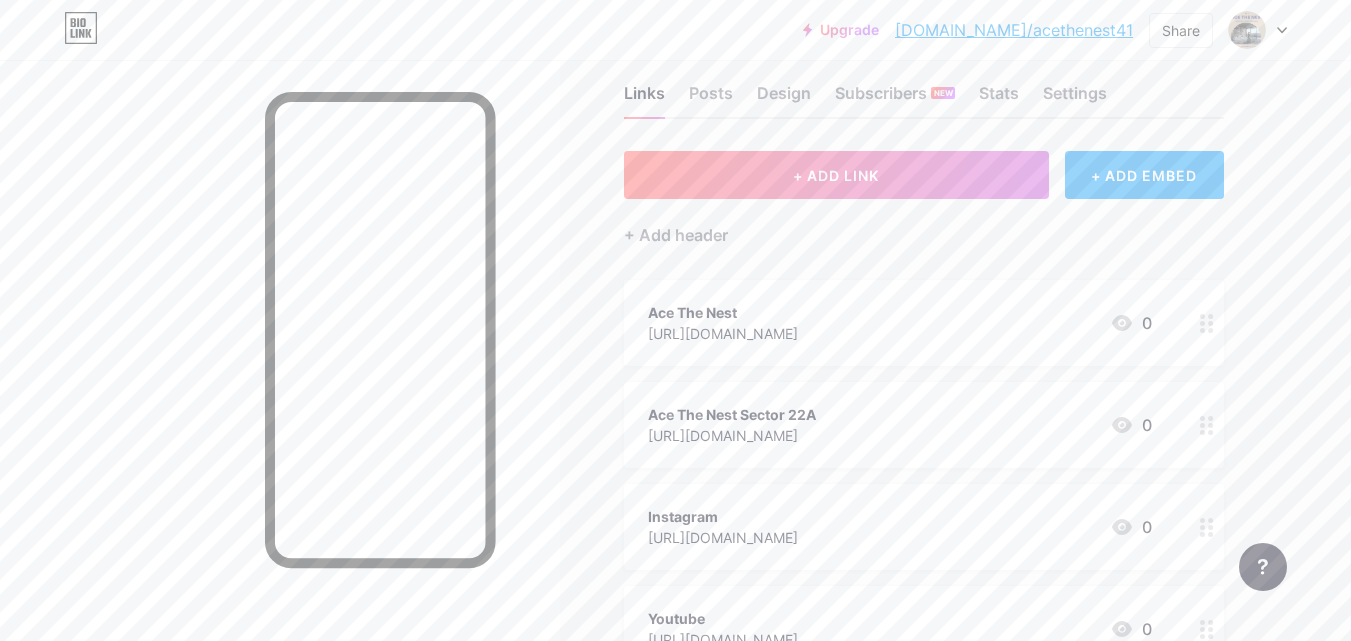 scroll, scrollTop: 0, scrollLeft: 0, axis: both 